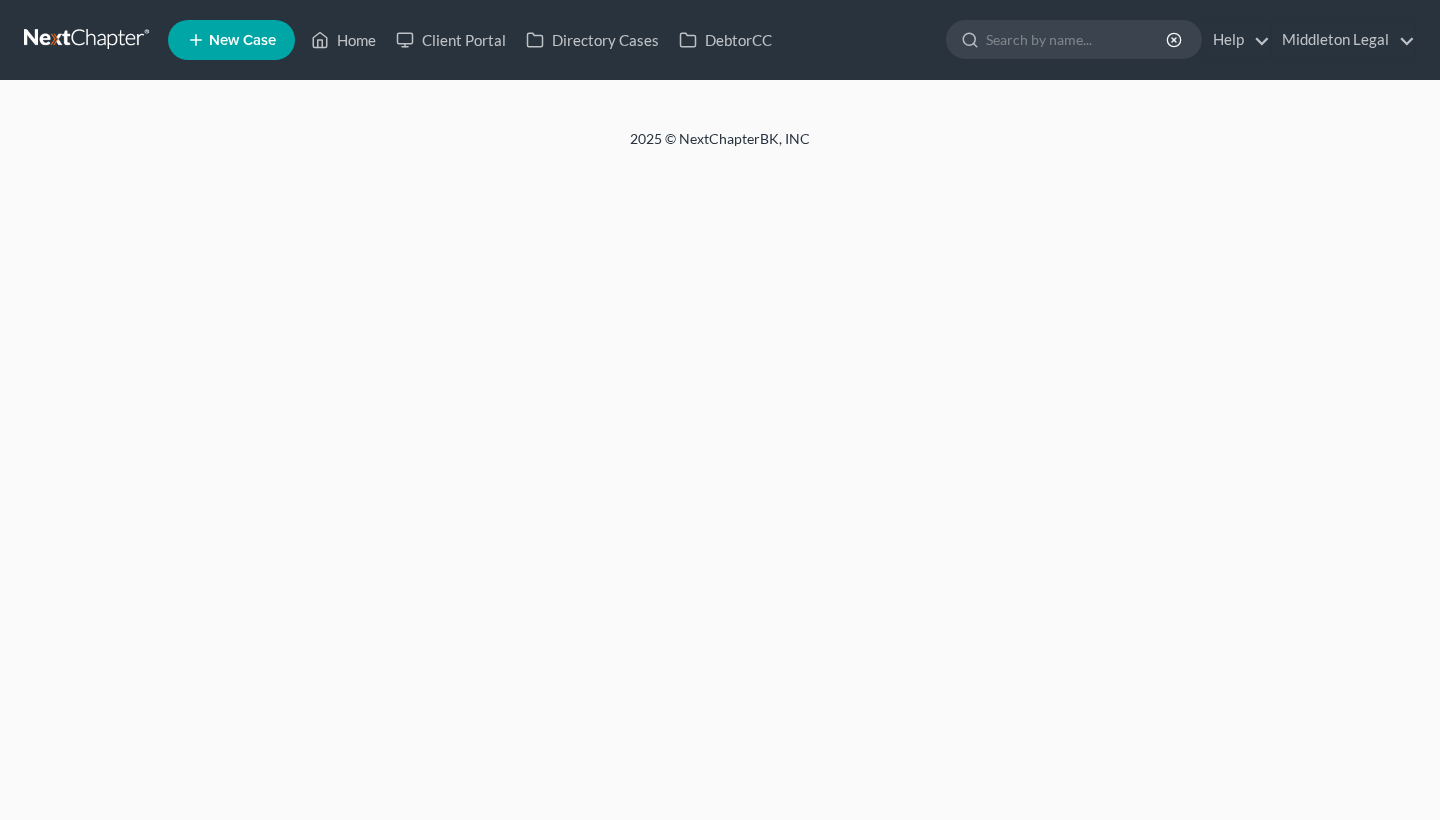 scroll, scrollTop: 0, scrollLeft: 0, axis: both 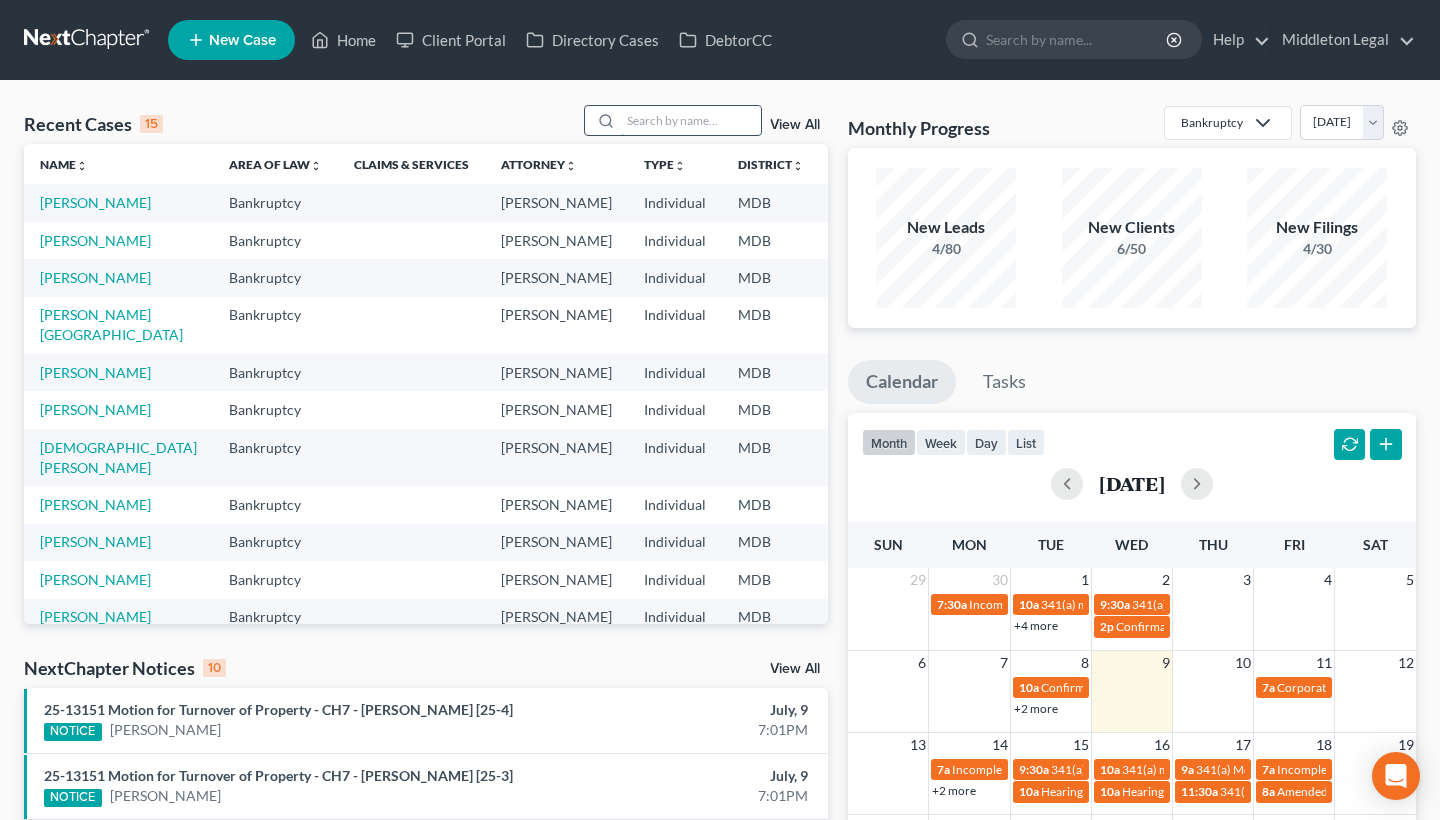 click at bounding box center (691, 120) 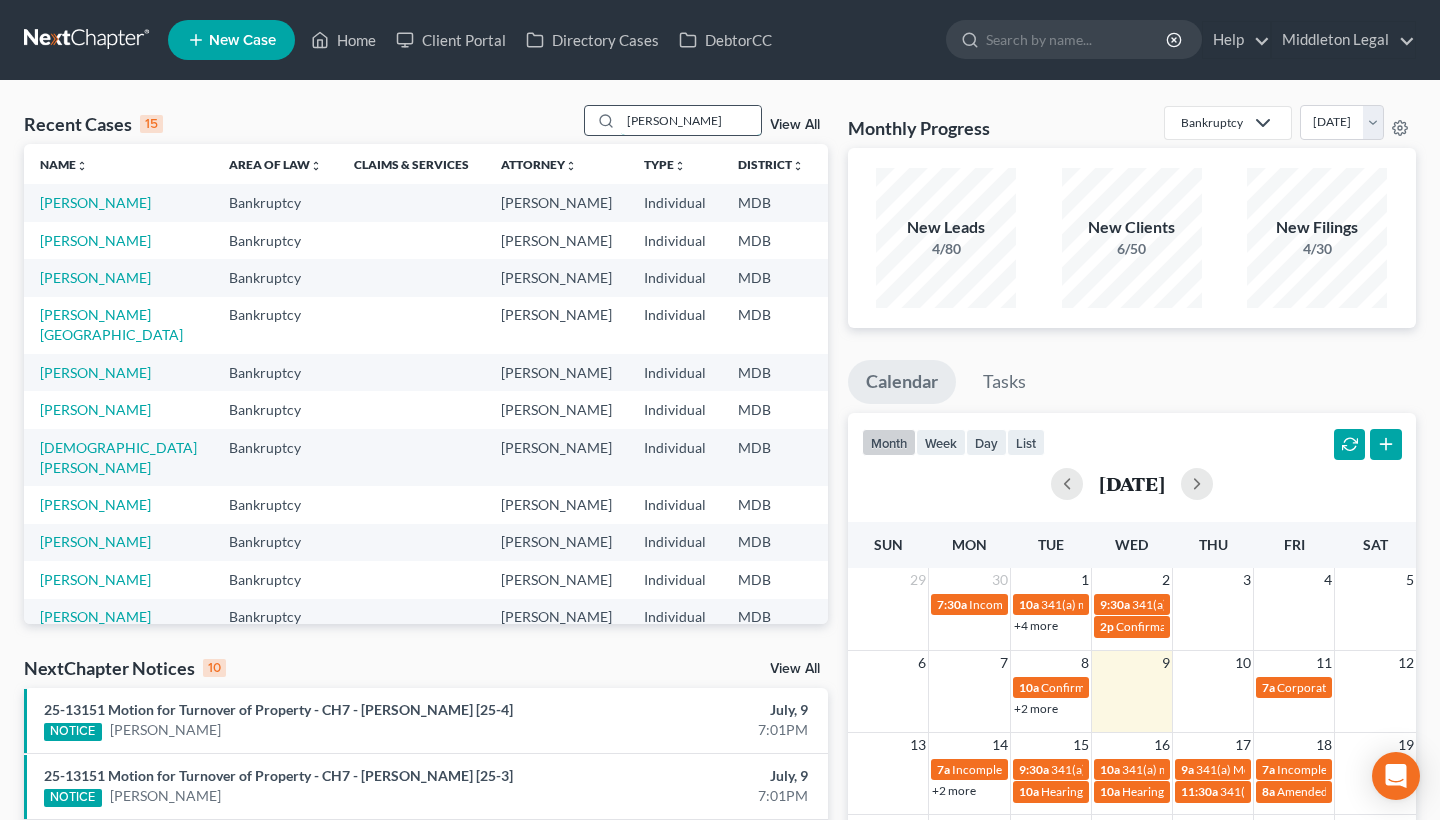 type on "[PERSON_NAME]" 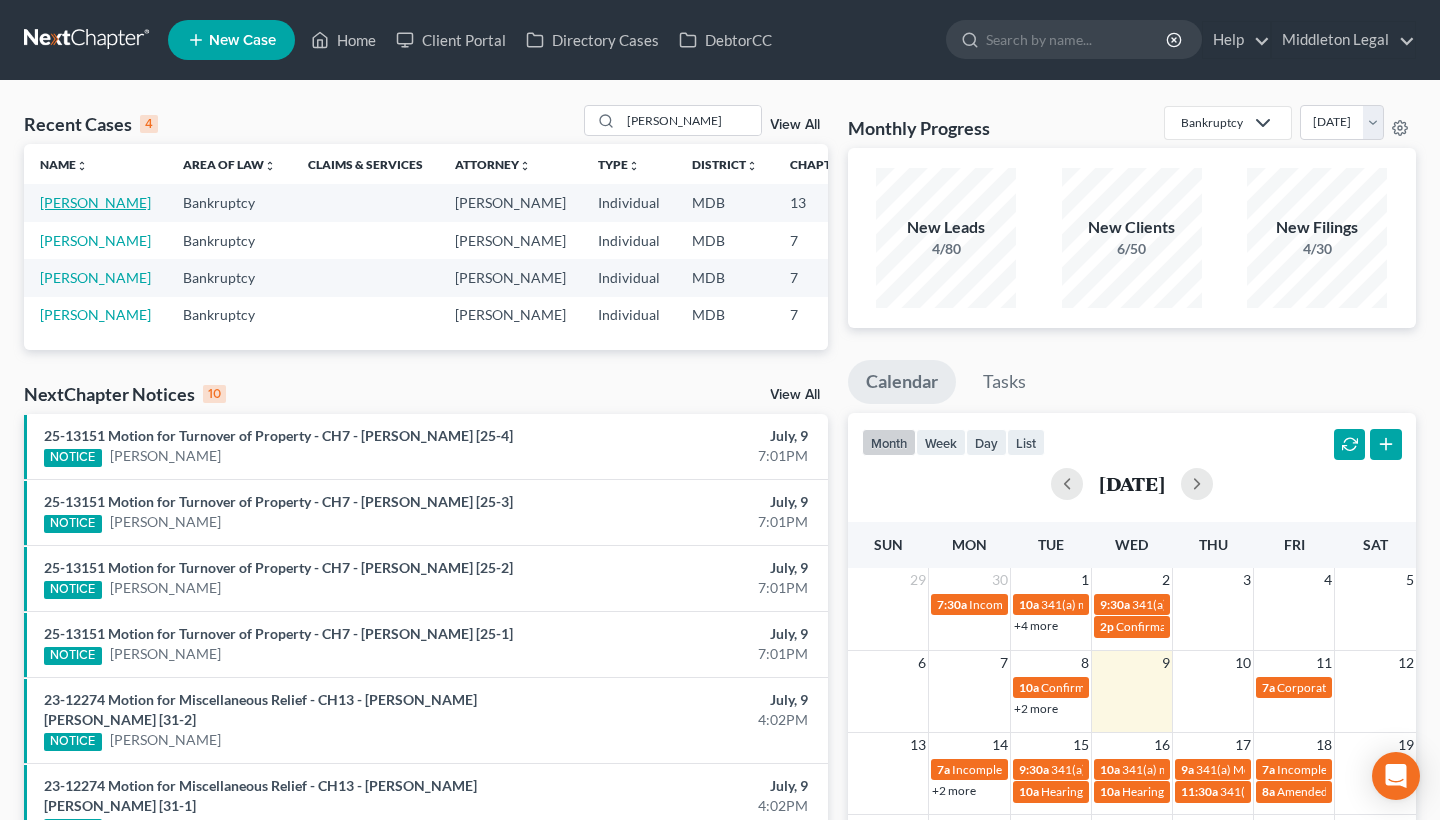 click on "[PERSON_NAME]" at bounding box center (95, 202) 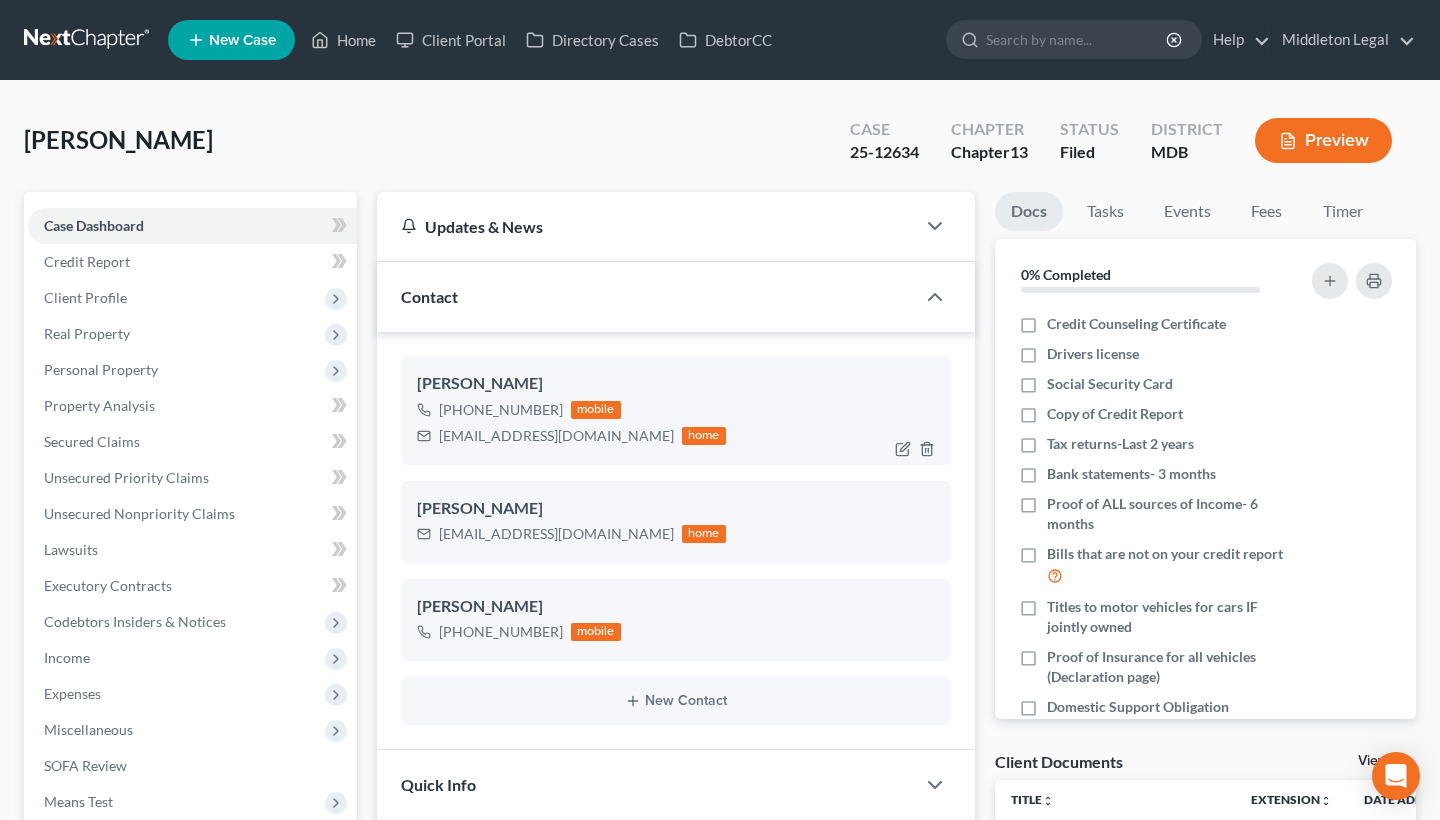 scroll, scrollTop: 342, scrollLeft: 0, axis: vertical 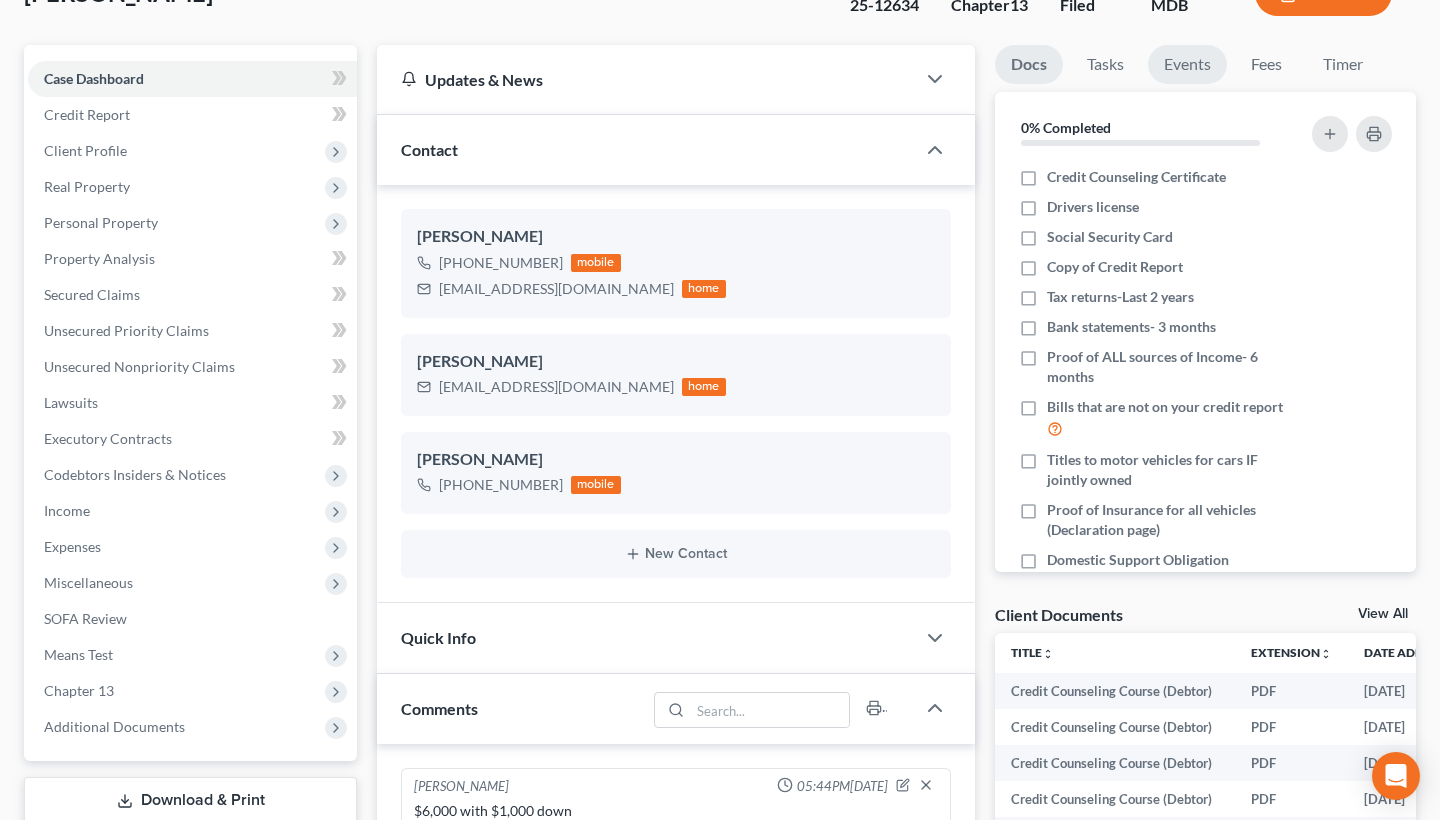 click on "Events" at bounding box center (1187, 64) 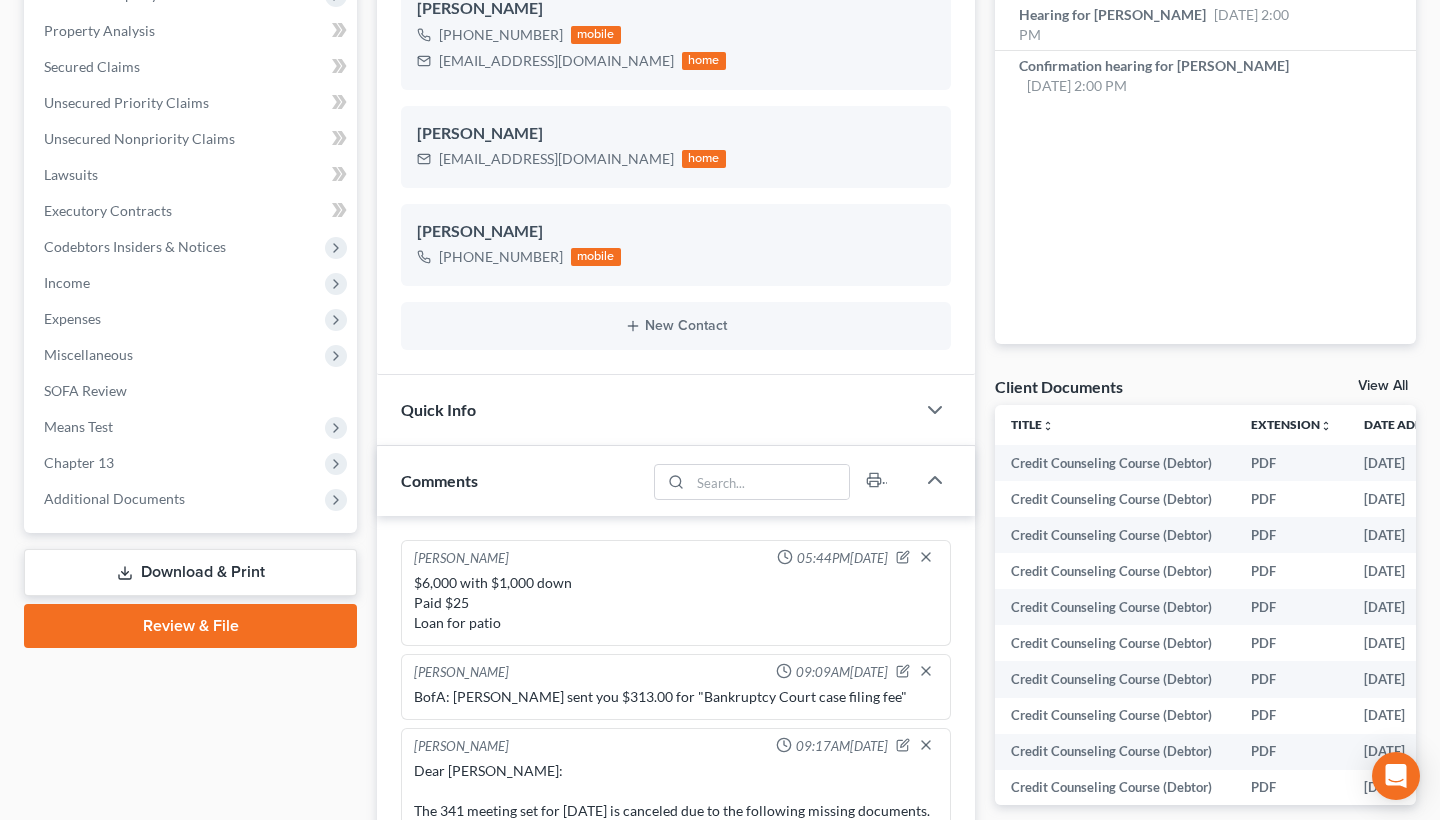 scroll, scrollTop: 602, scrollLeft: 0, axis: vertical 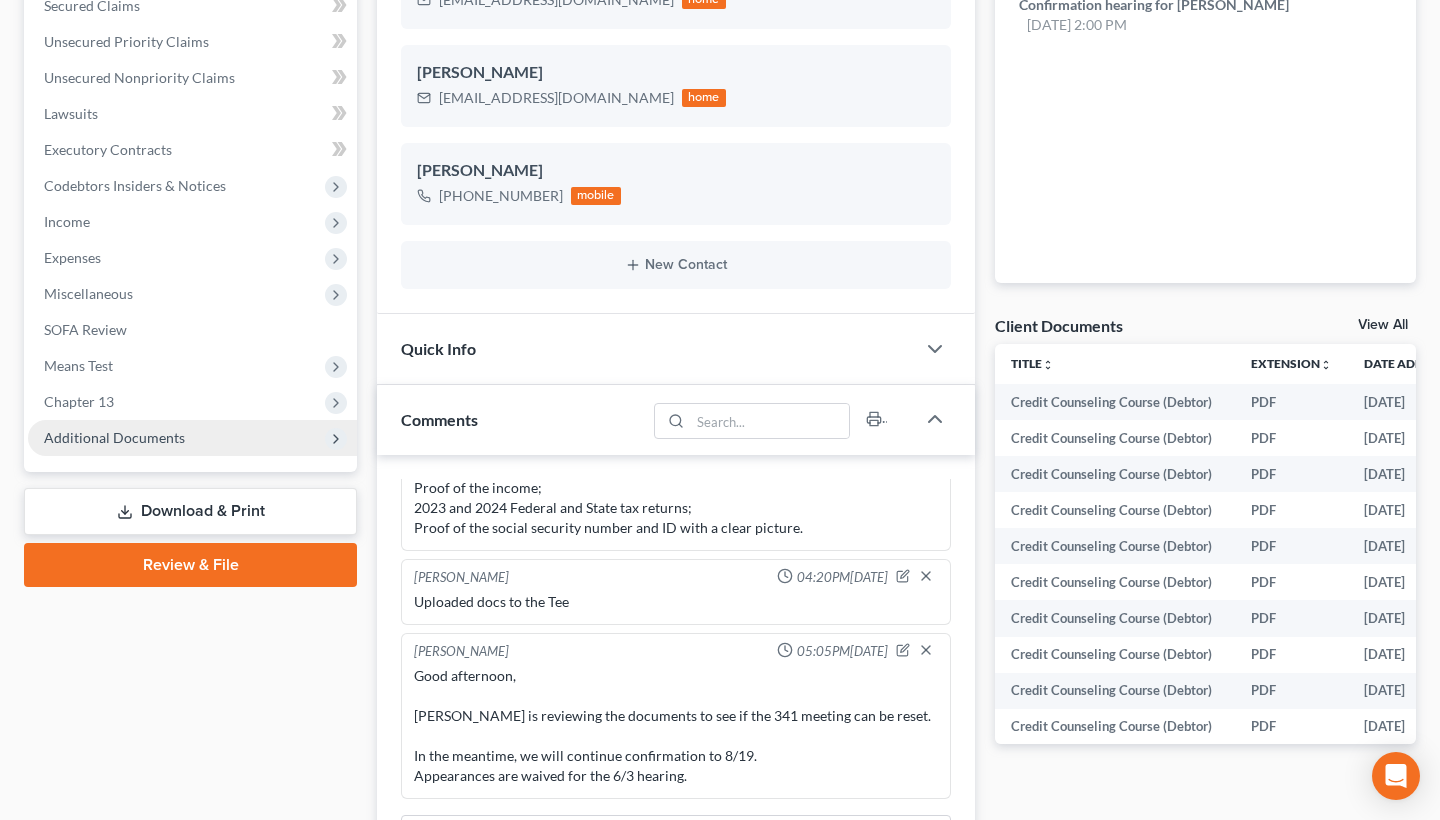 click on "Additional Documents" at bounding box center (114, 437) 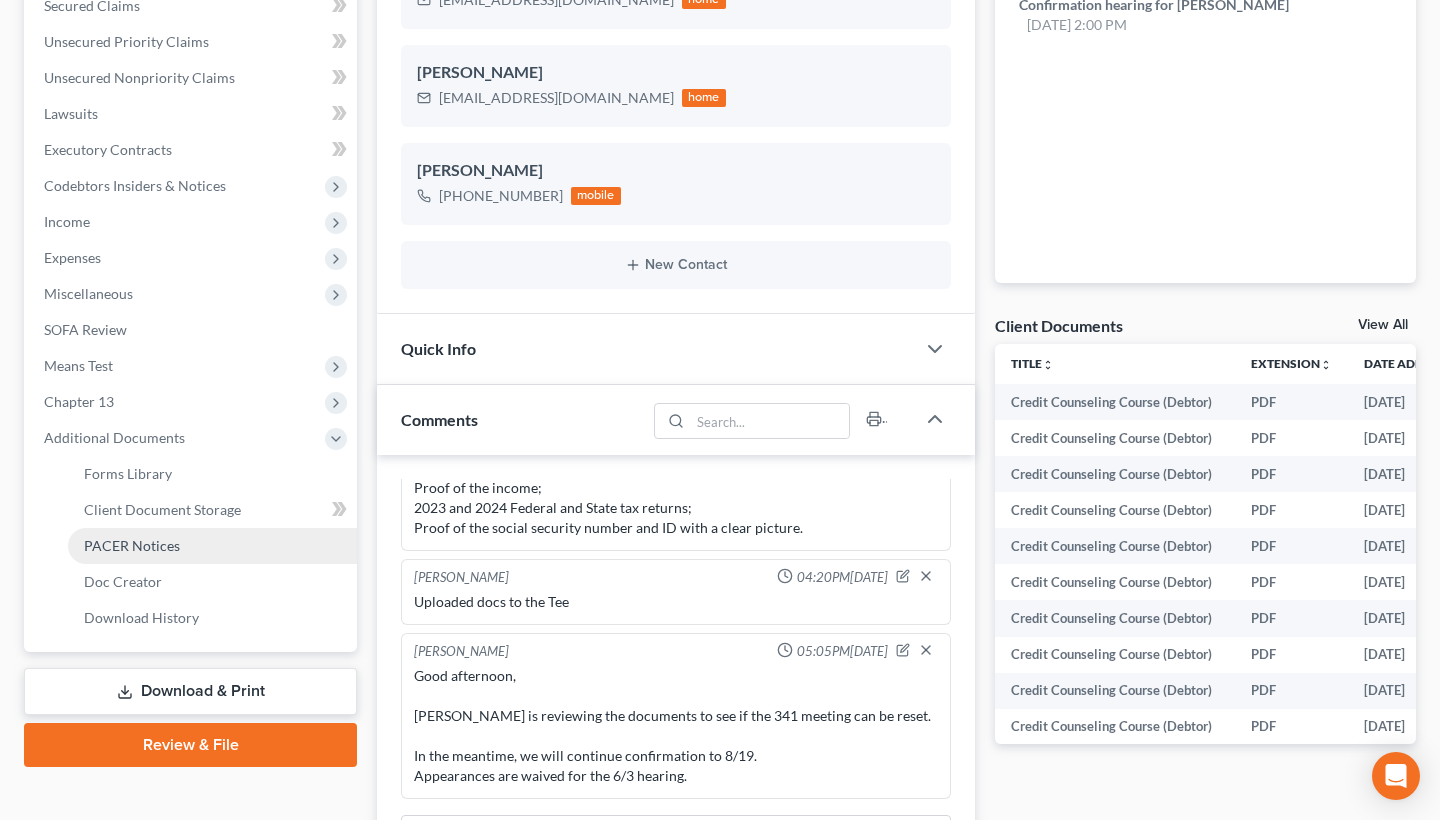 click on "PACER Notices" at bounding box center [132, 545] 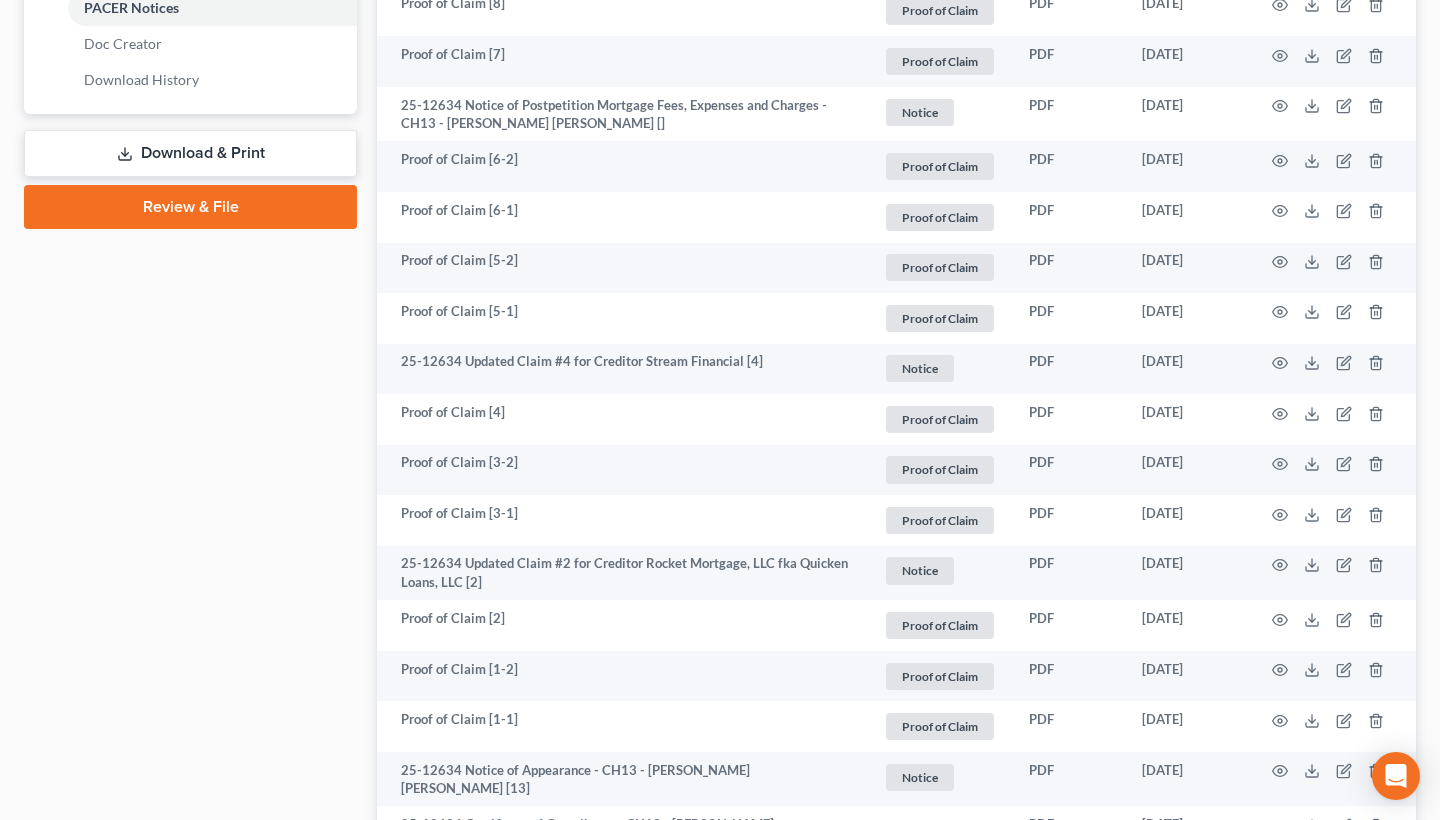 scroll, scrollTop: 997, scrollLeft: 0, axis: vertical 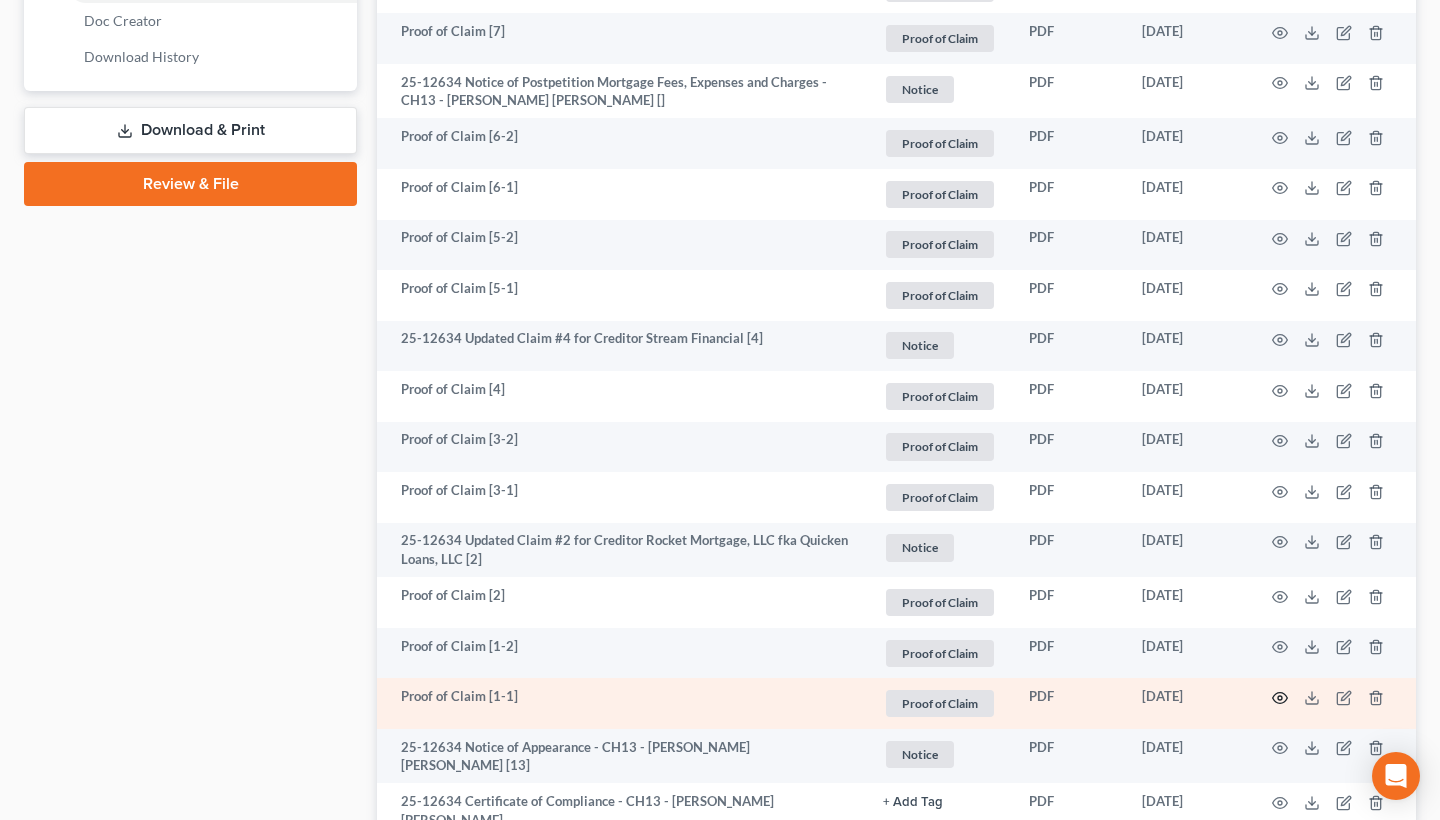 click 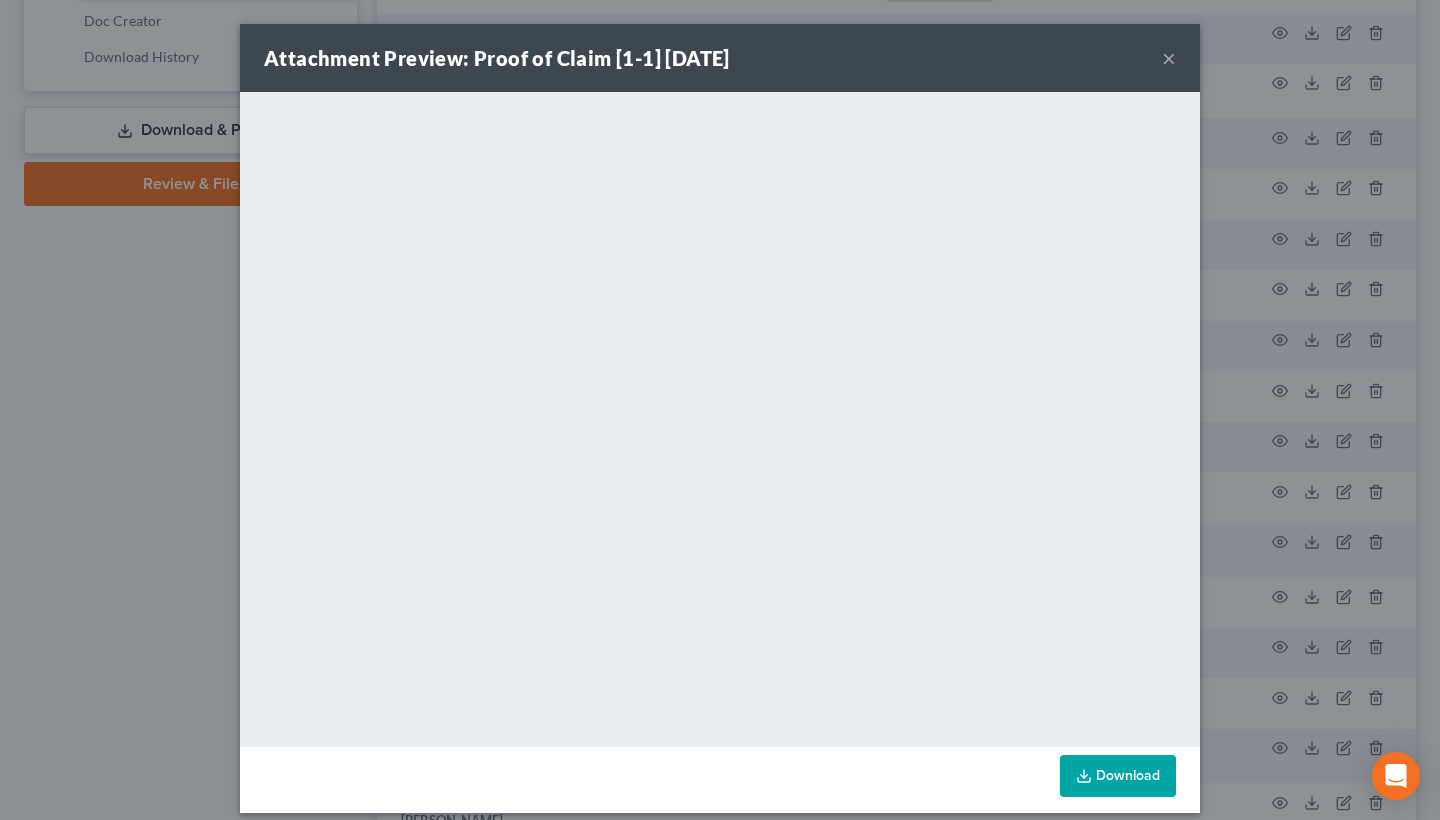 click on "×" at bounding box center [1169, 58] 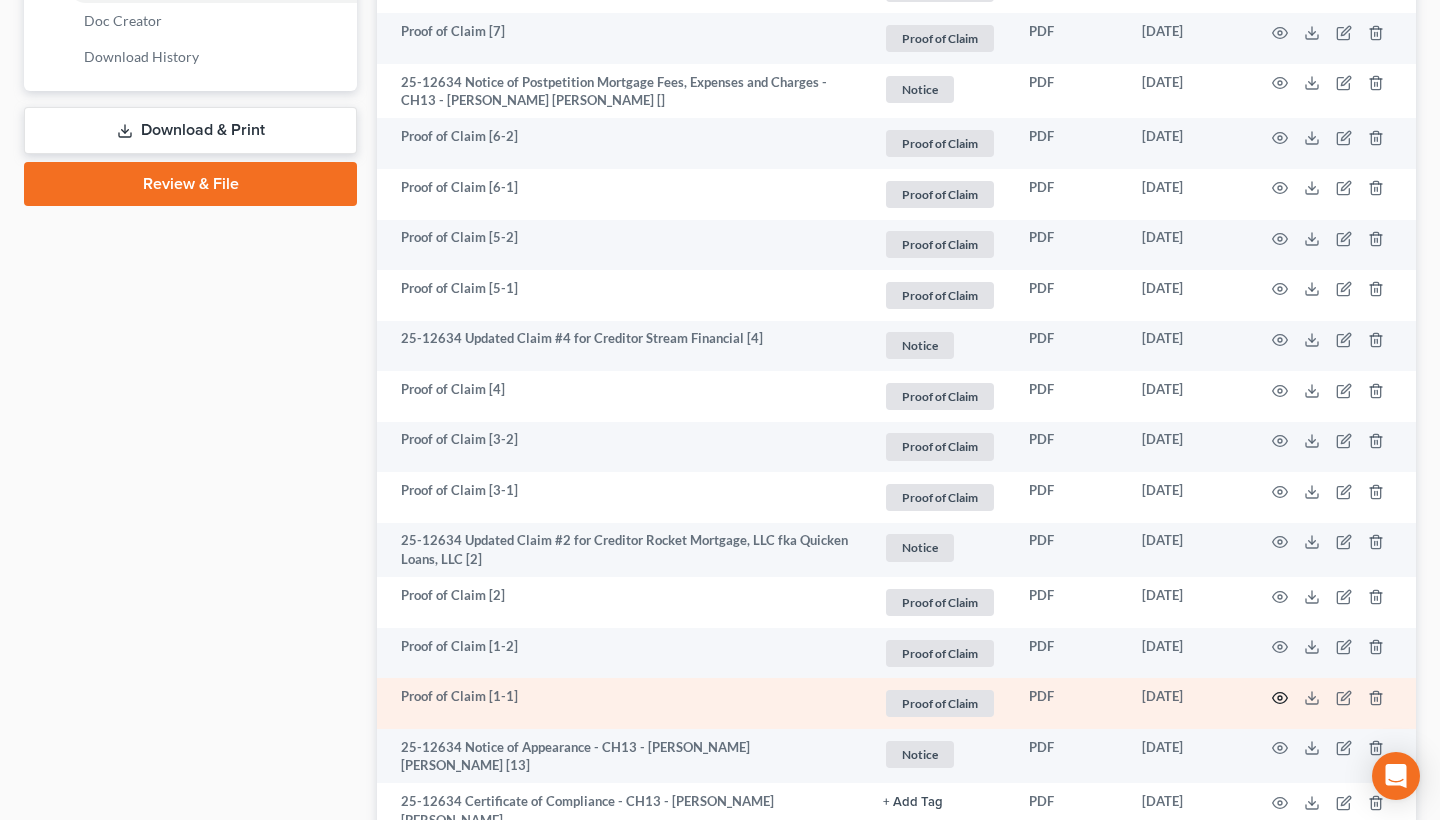 click 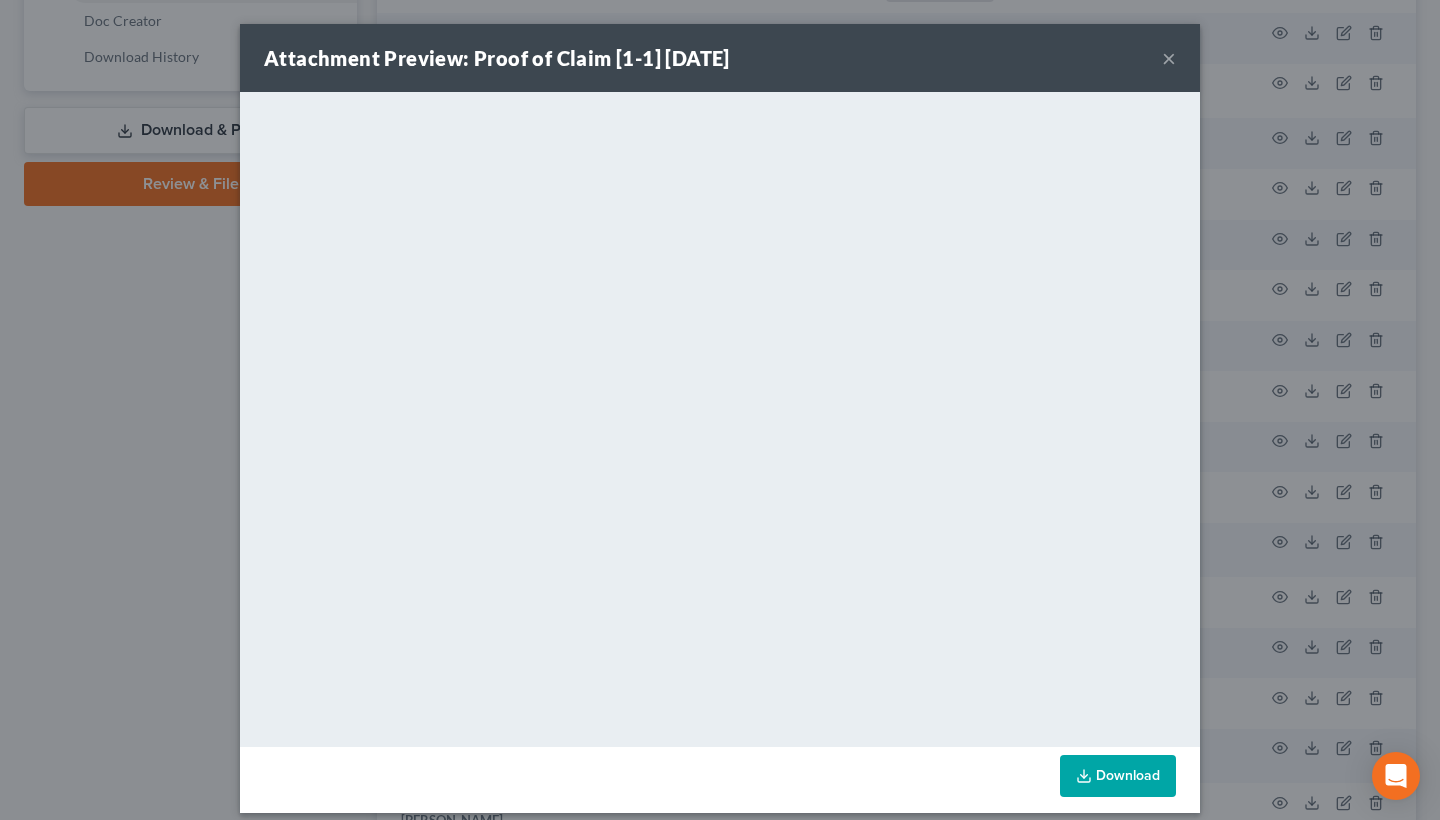 click on "×" at bounding box center (1169, 58) 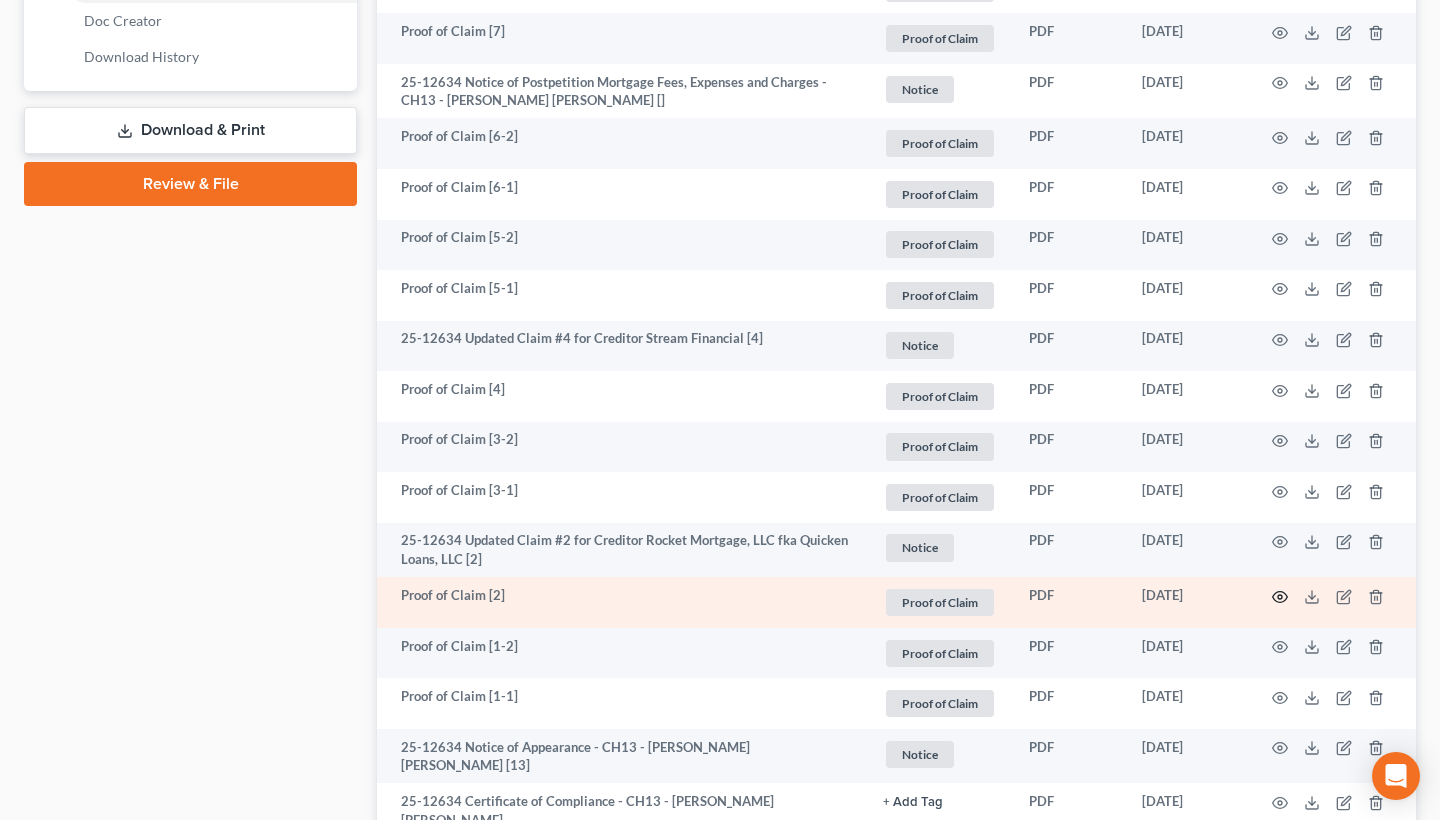 click 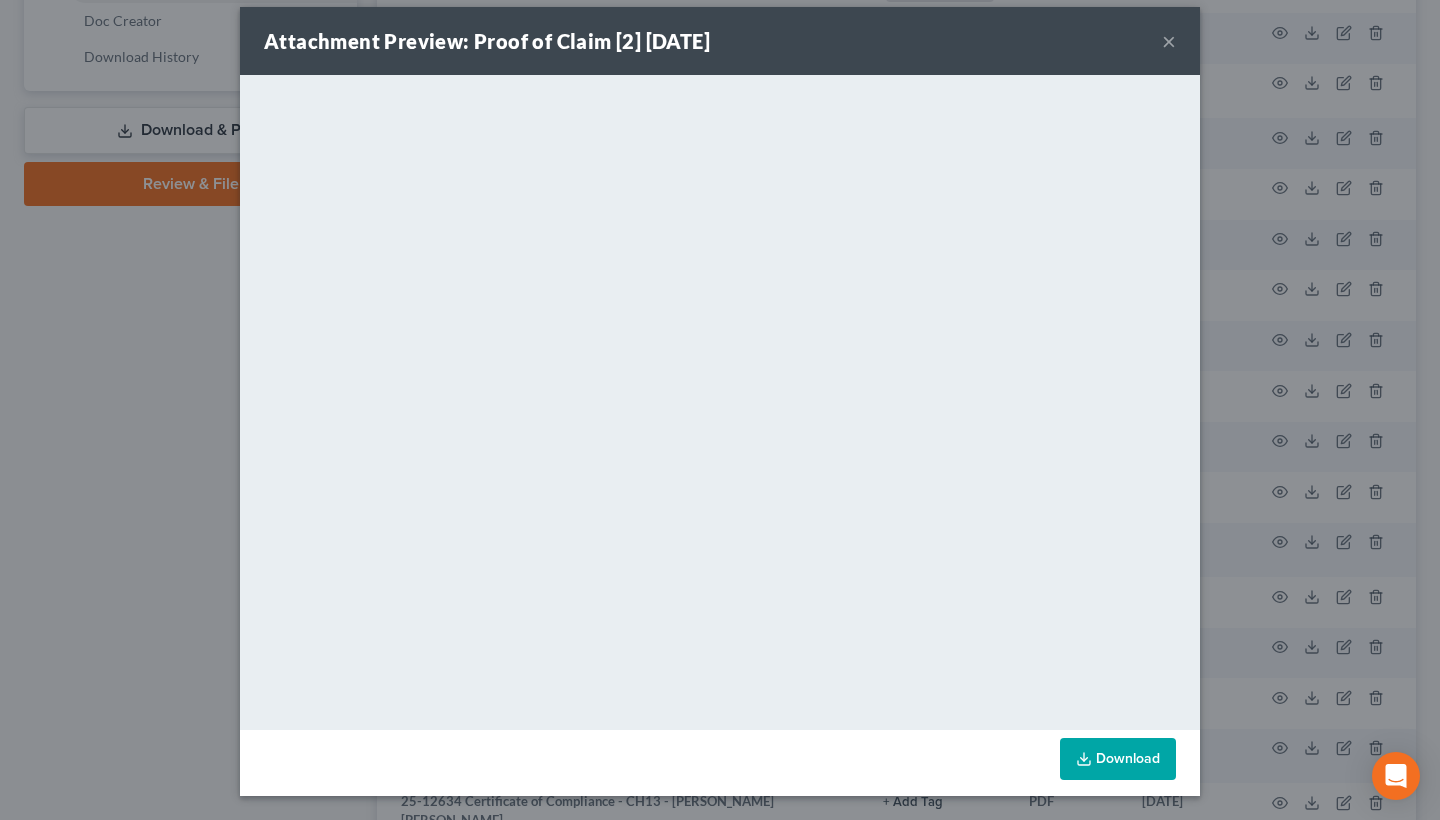 scroll, scrollTop: 17, scrollLeft: 0, axis: vertical 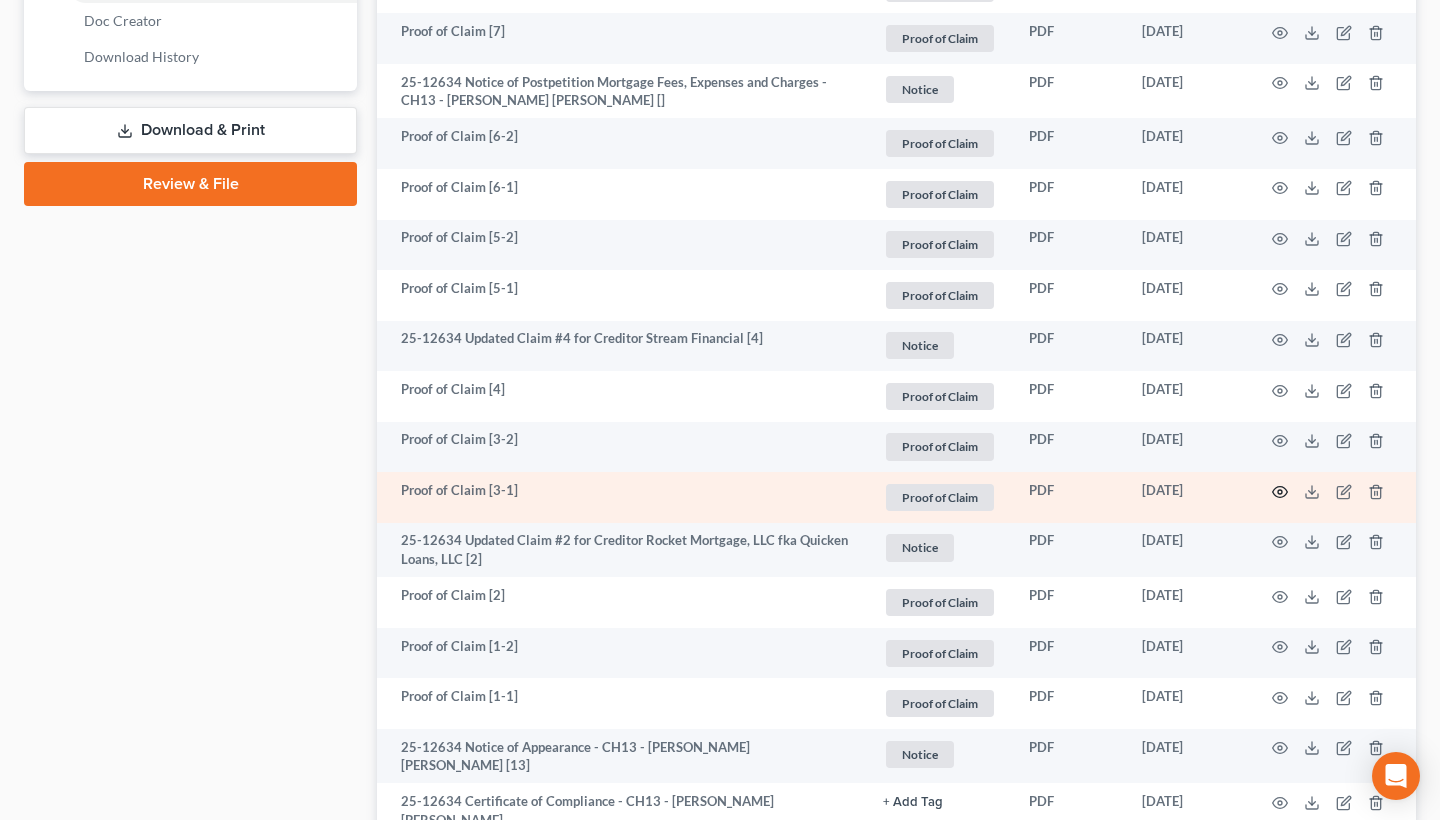 click 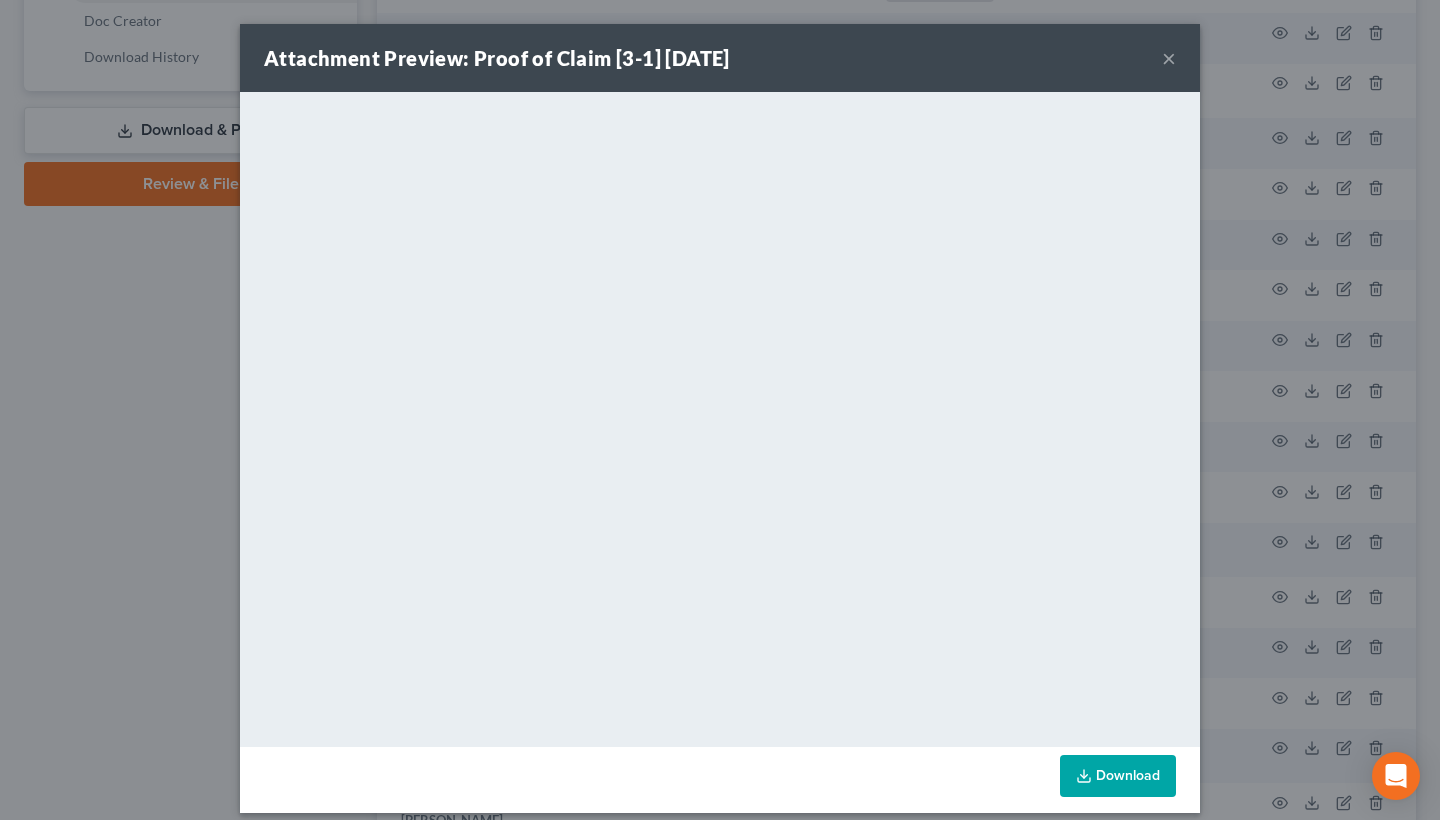 click on "×" at bounding box center (1169, 58) 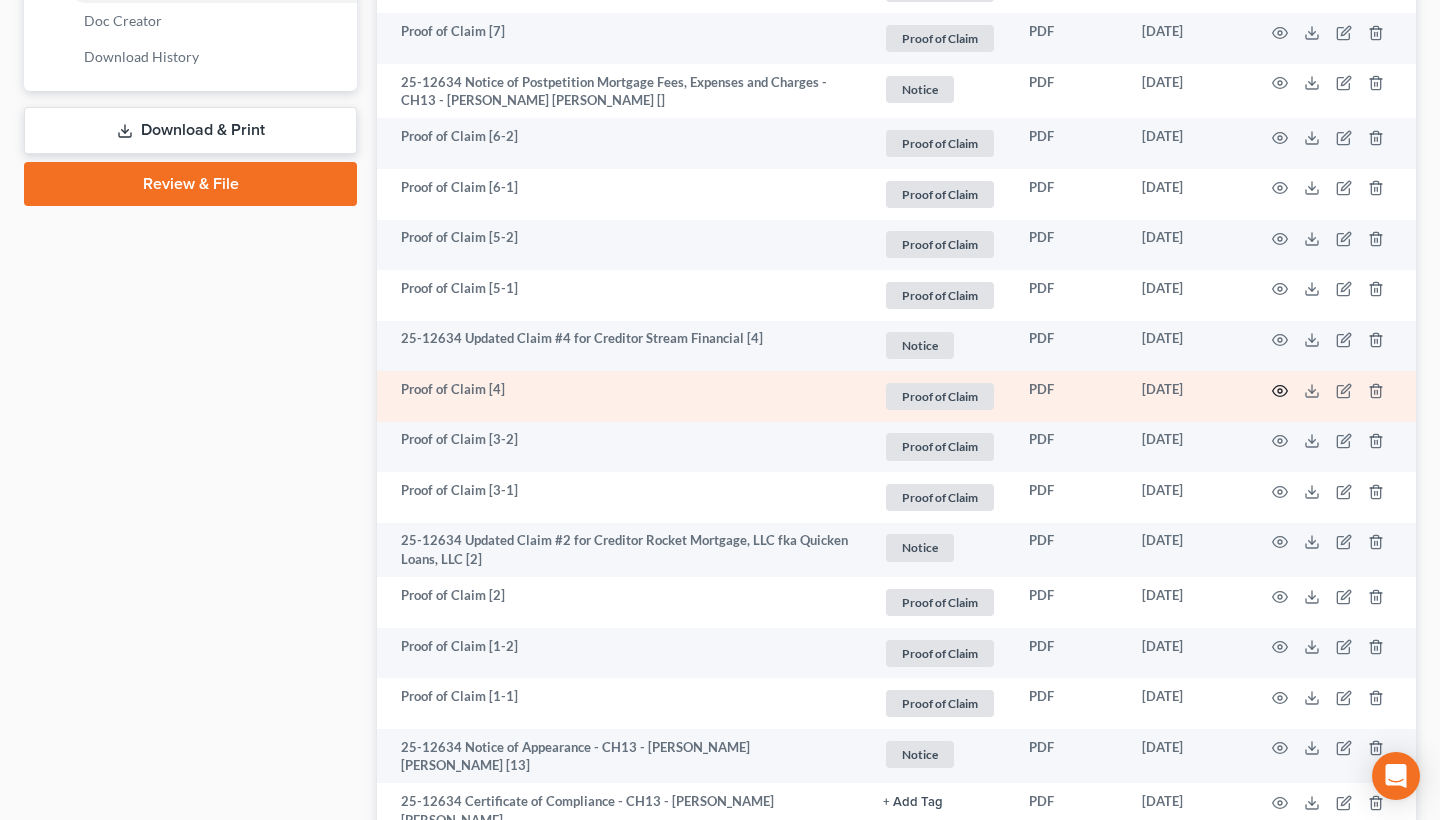 click 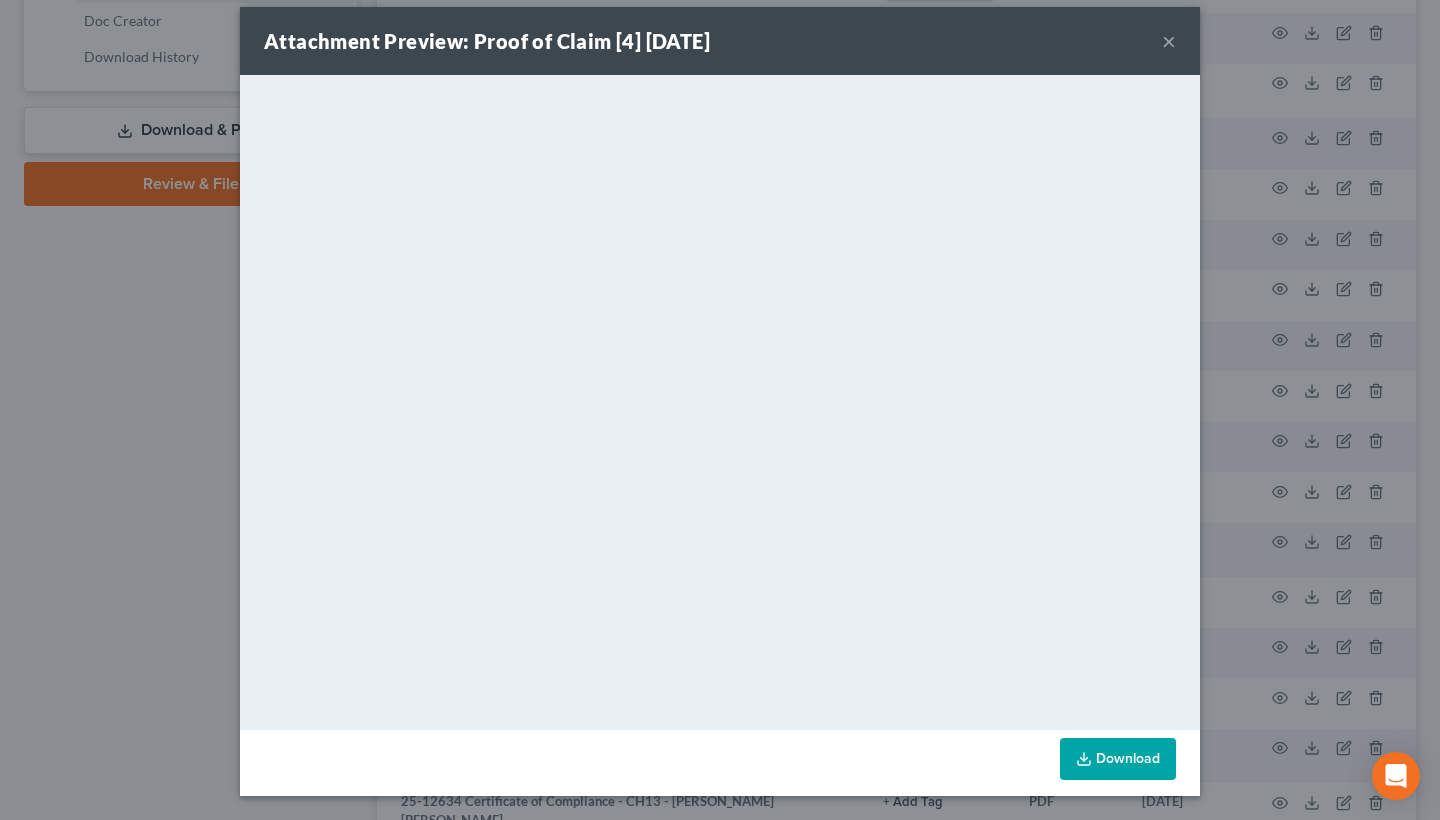 scroll, scrollTop: 17, scrollLeft: 0, axis: vertical 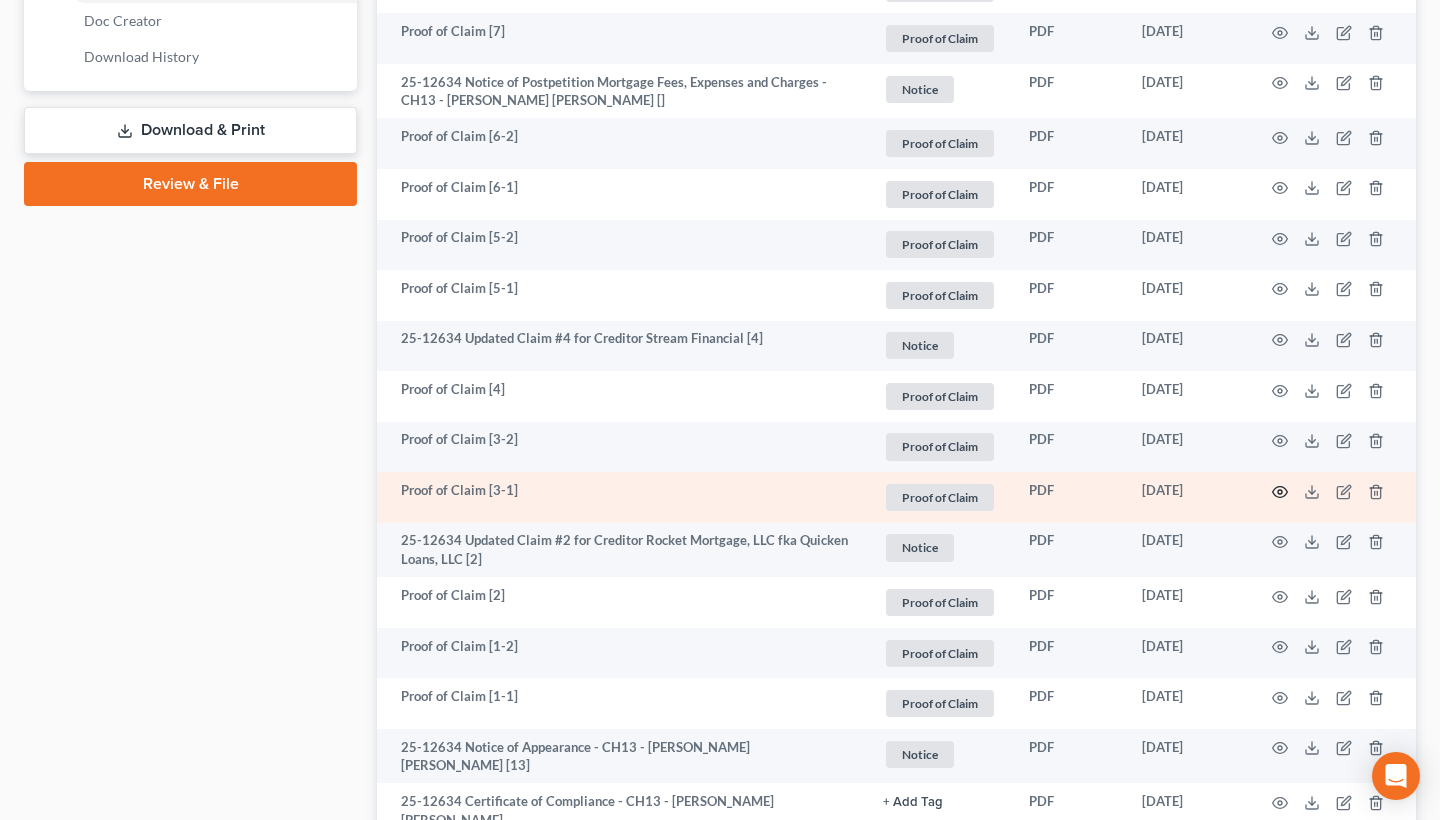 click 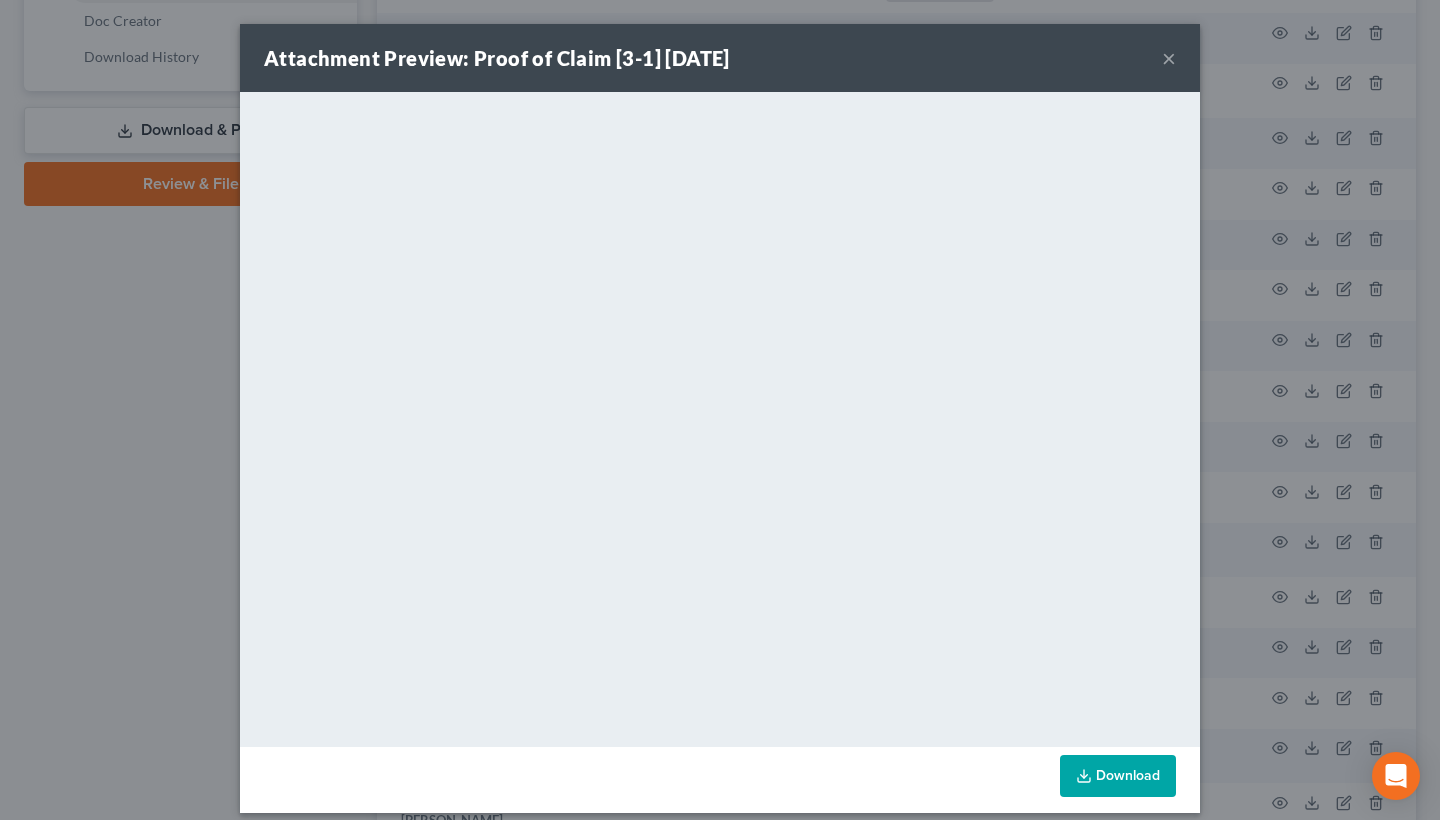 click on "×" at bounding box center [1169, 58] 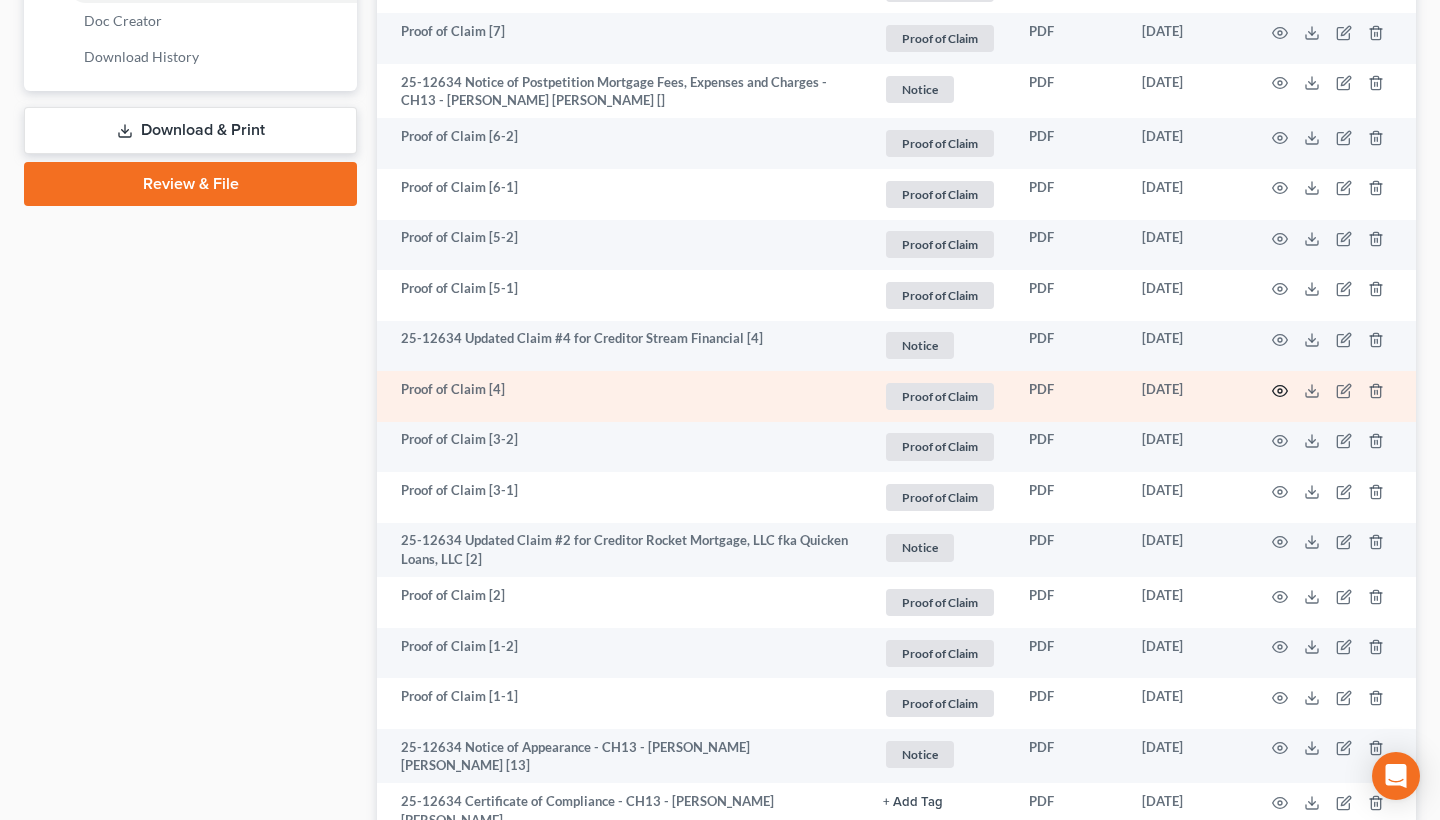 click 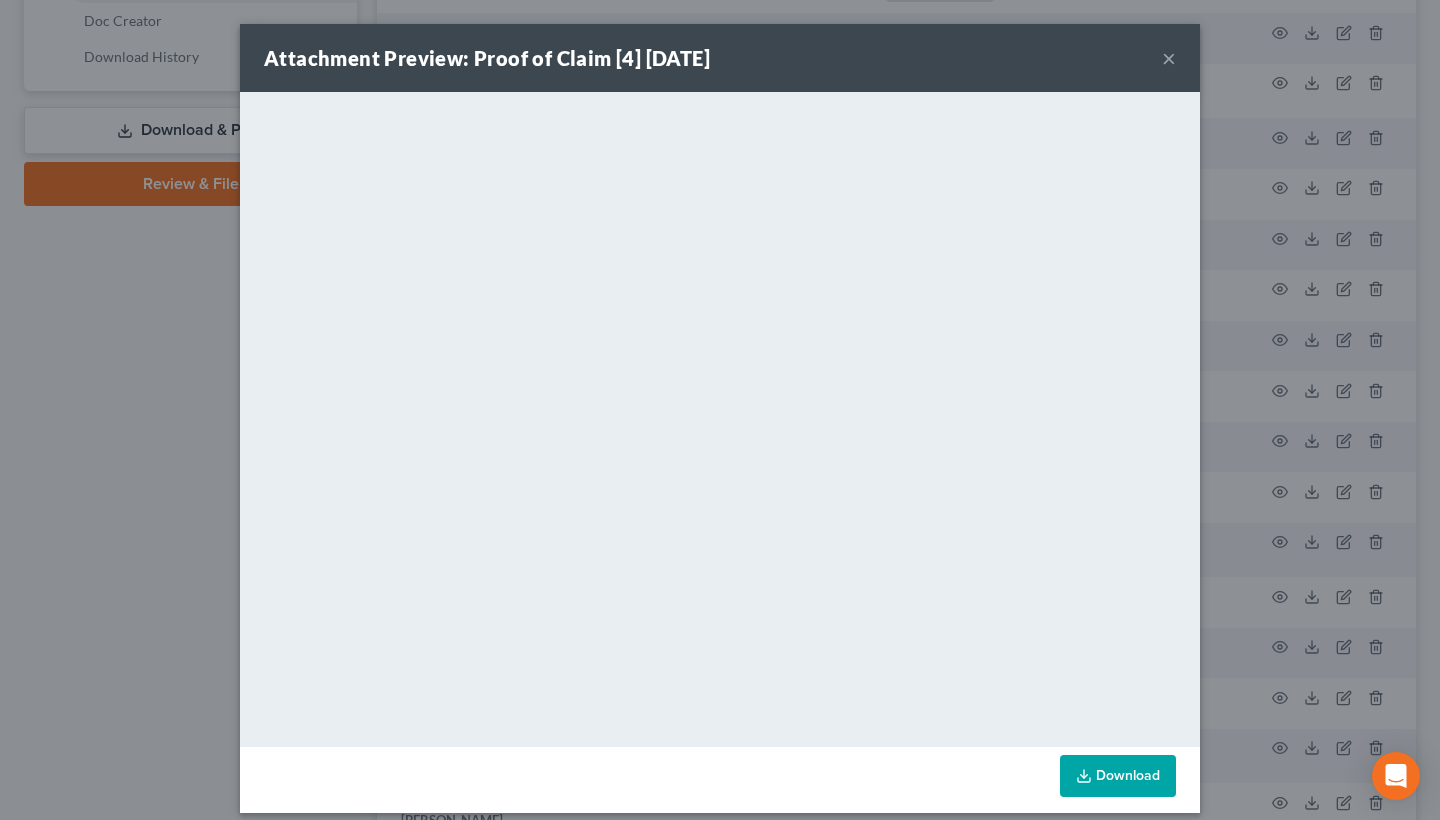 click on "×" at bounding box center [1169, 58] 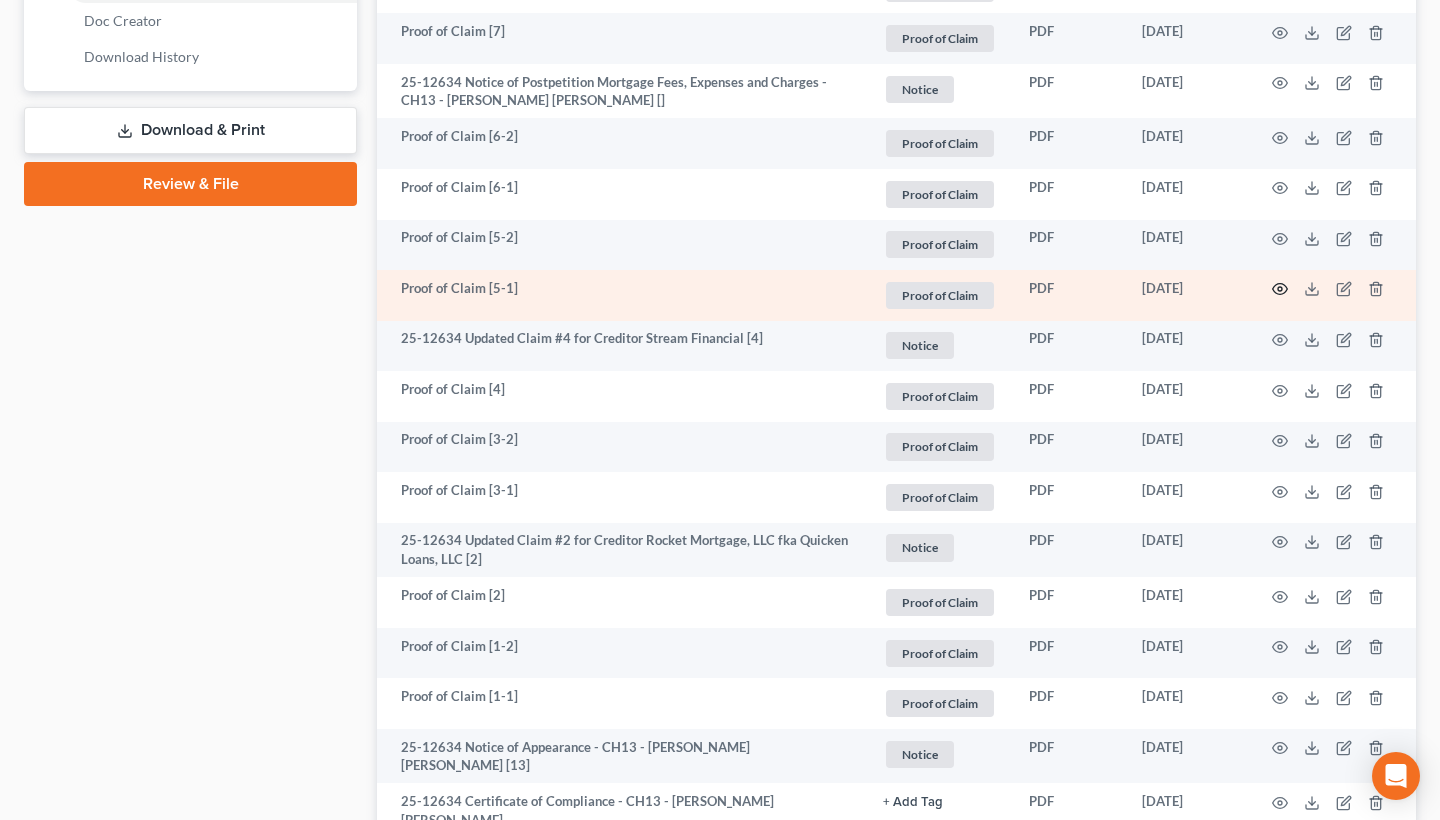 click 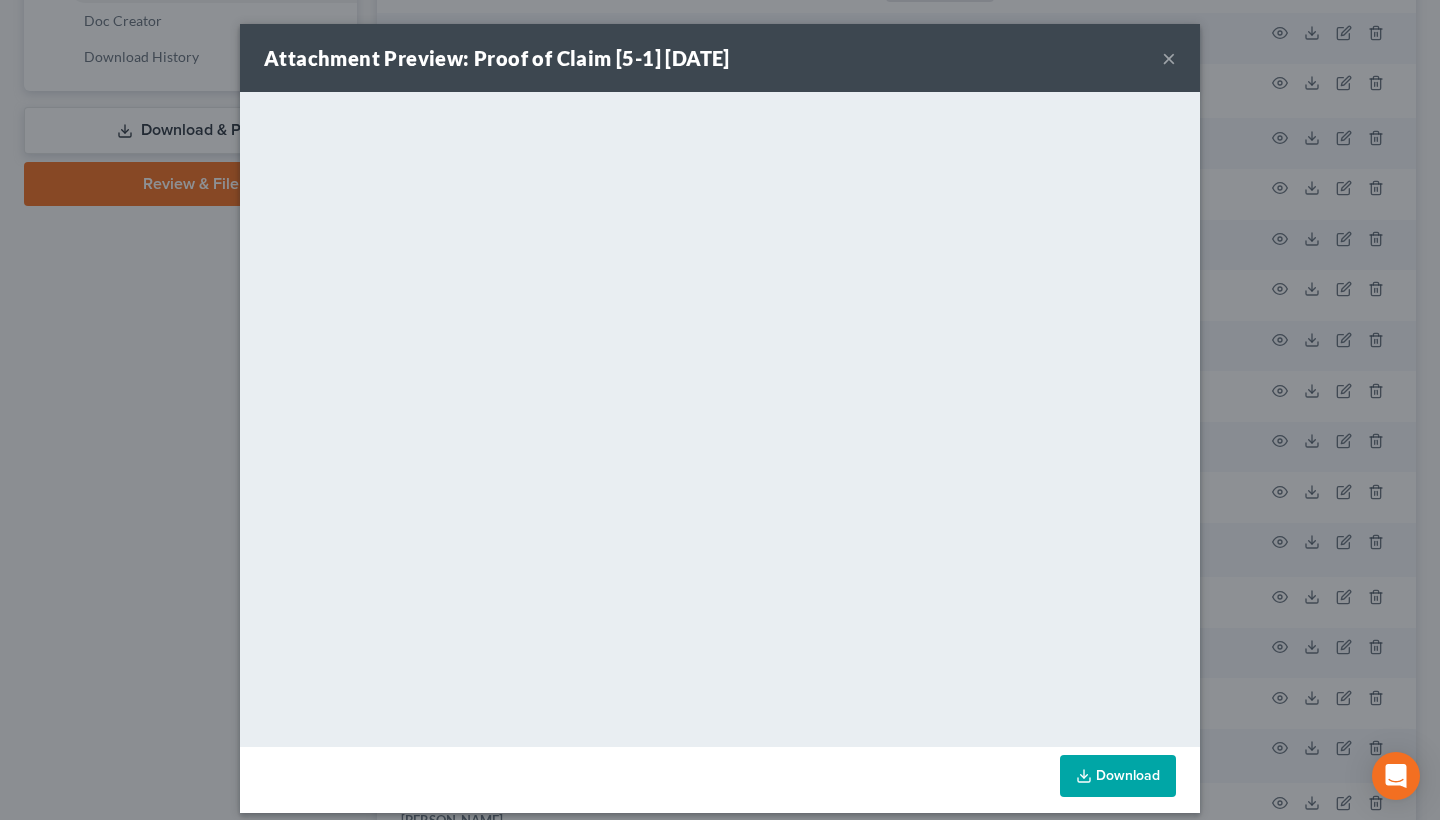 click on "×" at bounding box center (1169, 58) 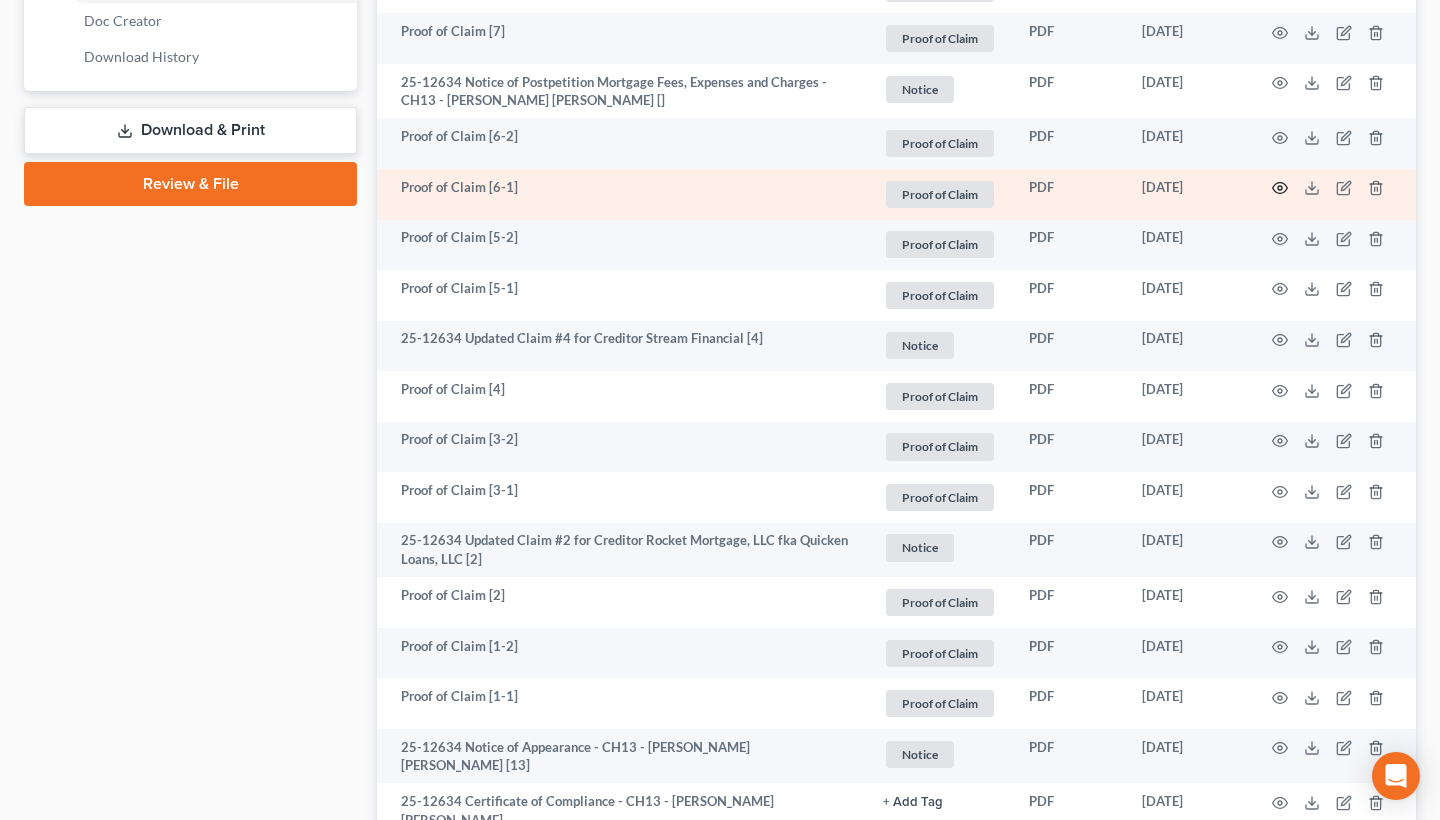 click 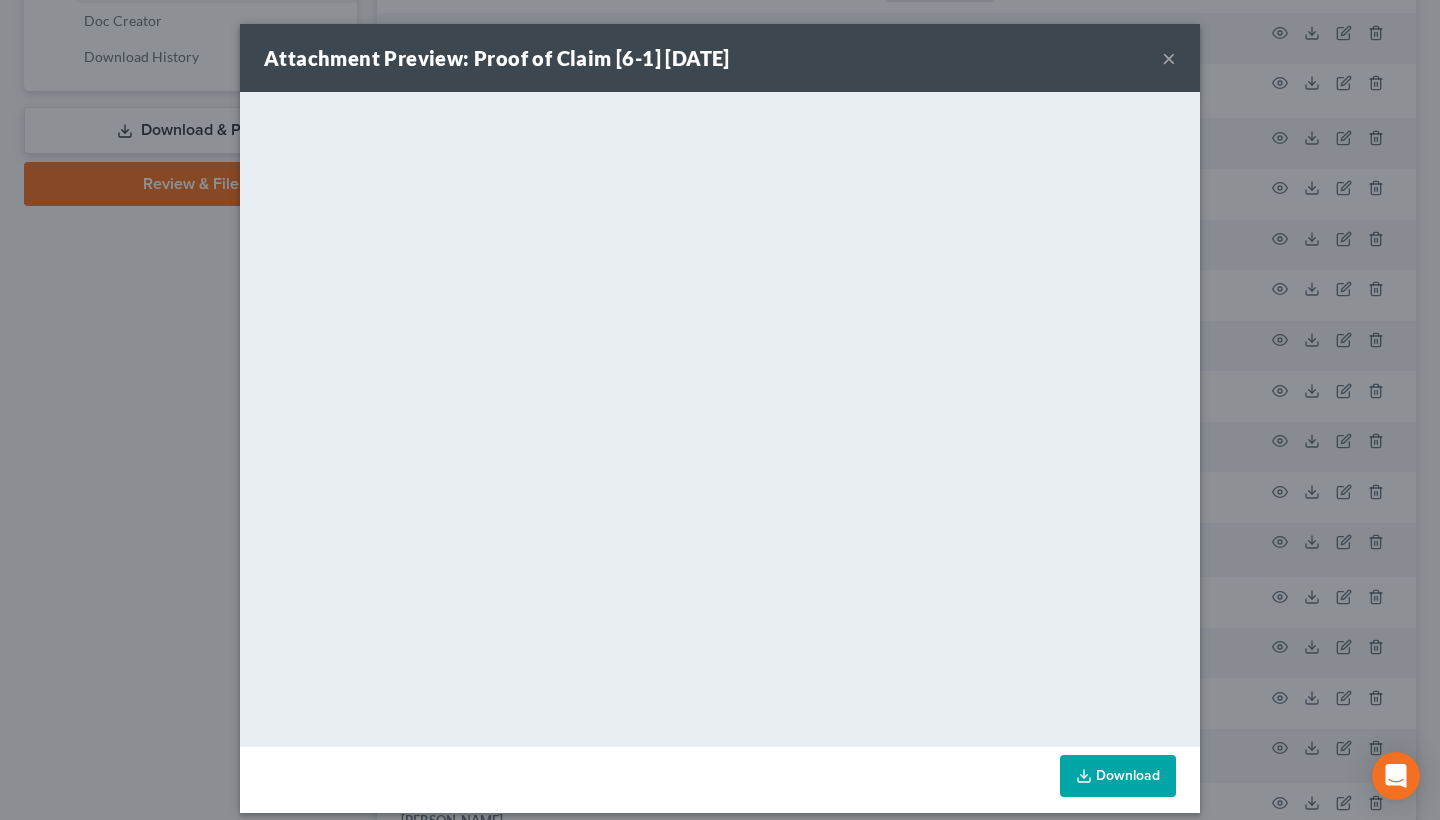 click on "×" at bounding box center [1169, 58] 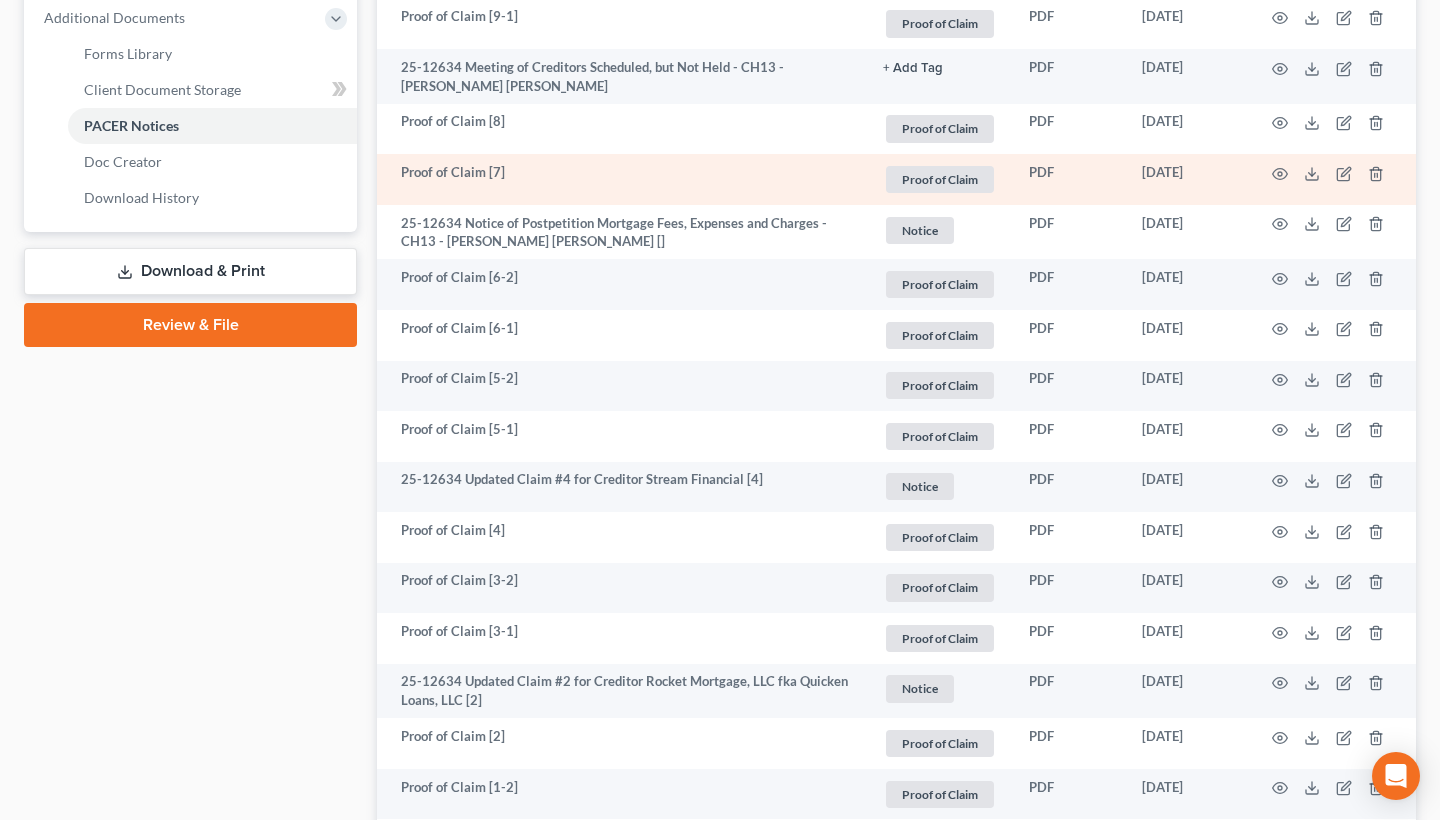 scroll, scrollTop: 810, scrollLeft: 0, axis: vertical 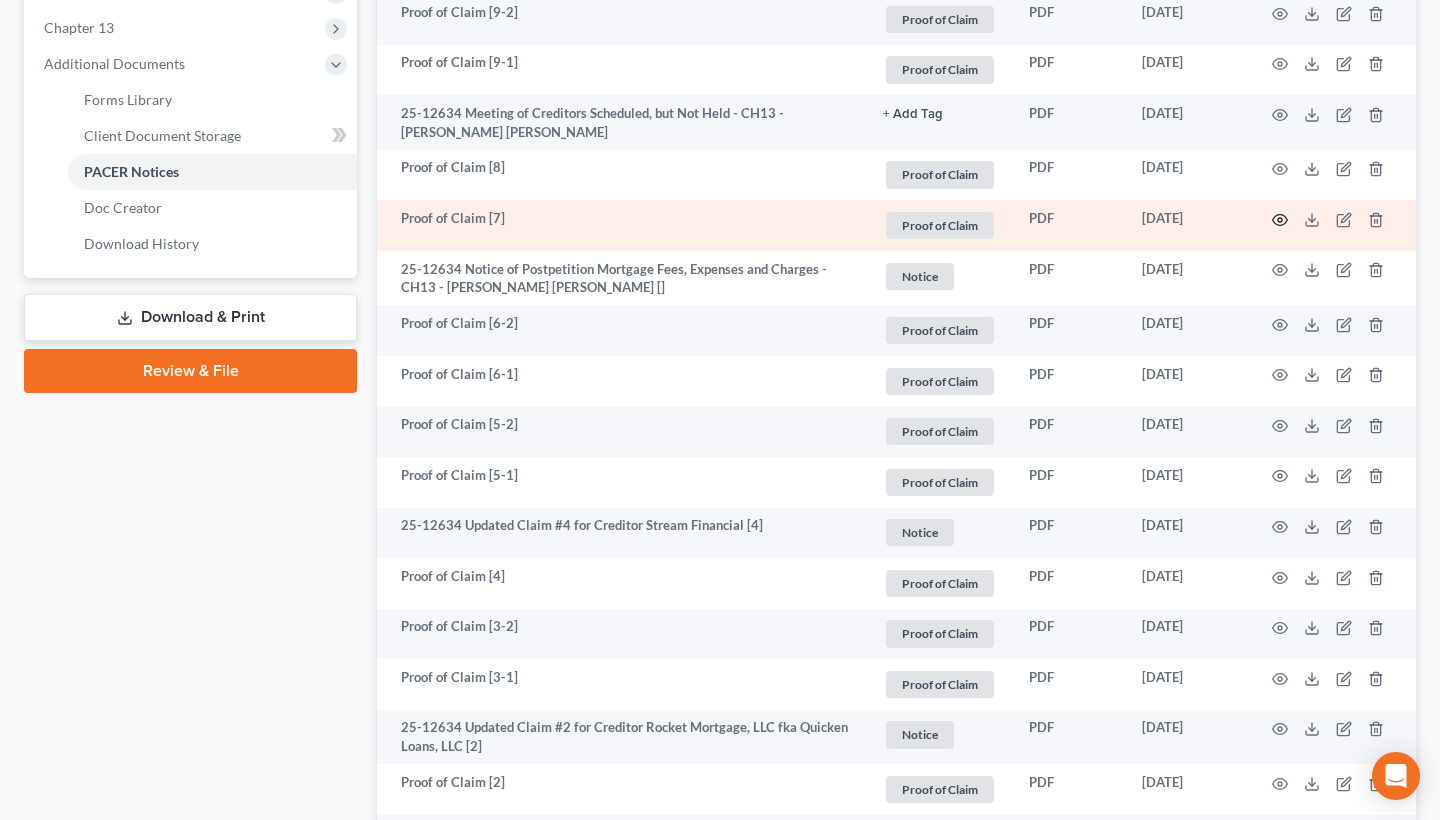 click 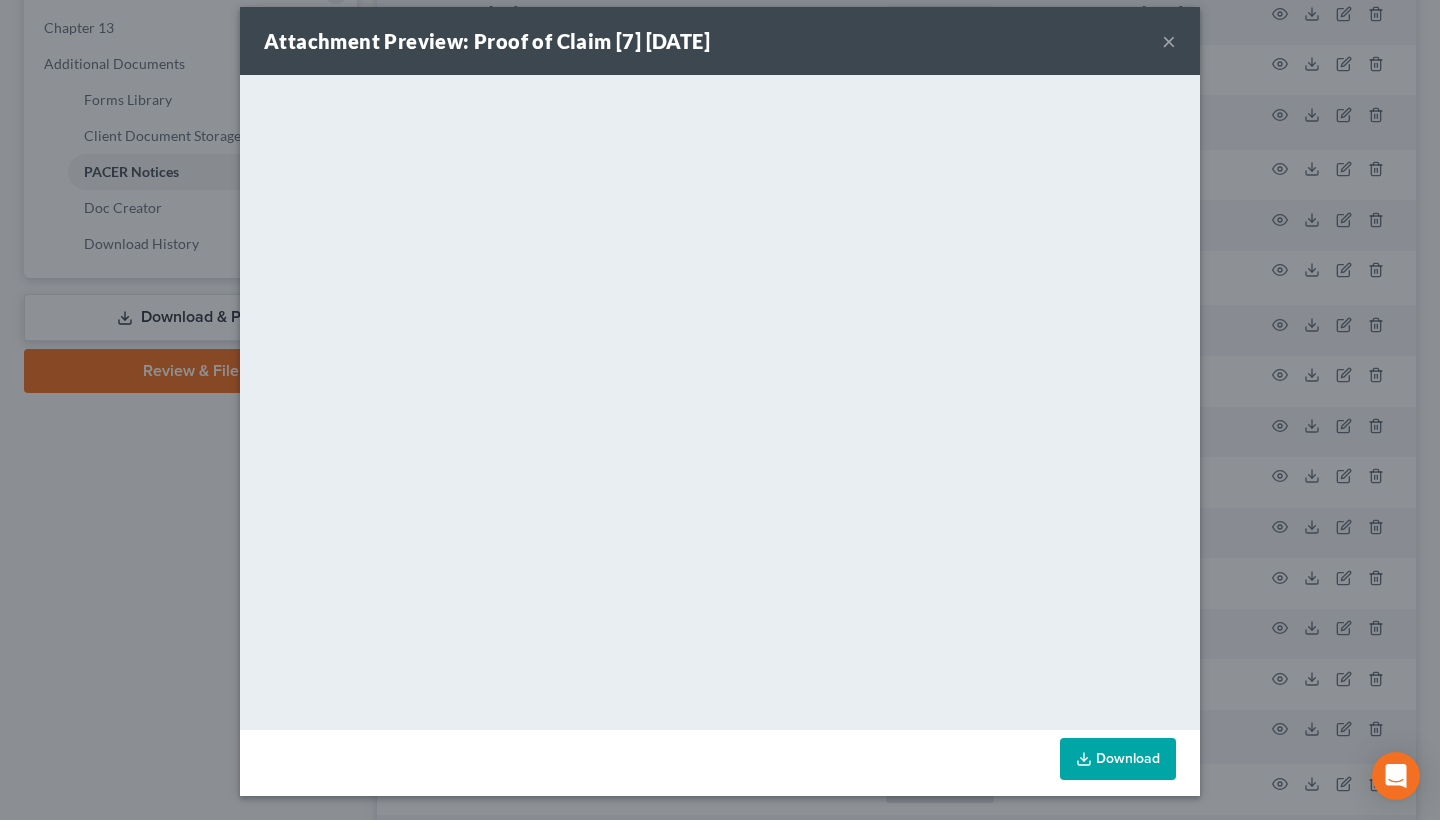scroll, scrollTop: 17, scrollLeft: 0, axis: vertical 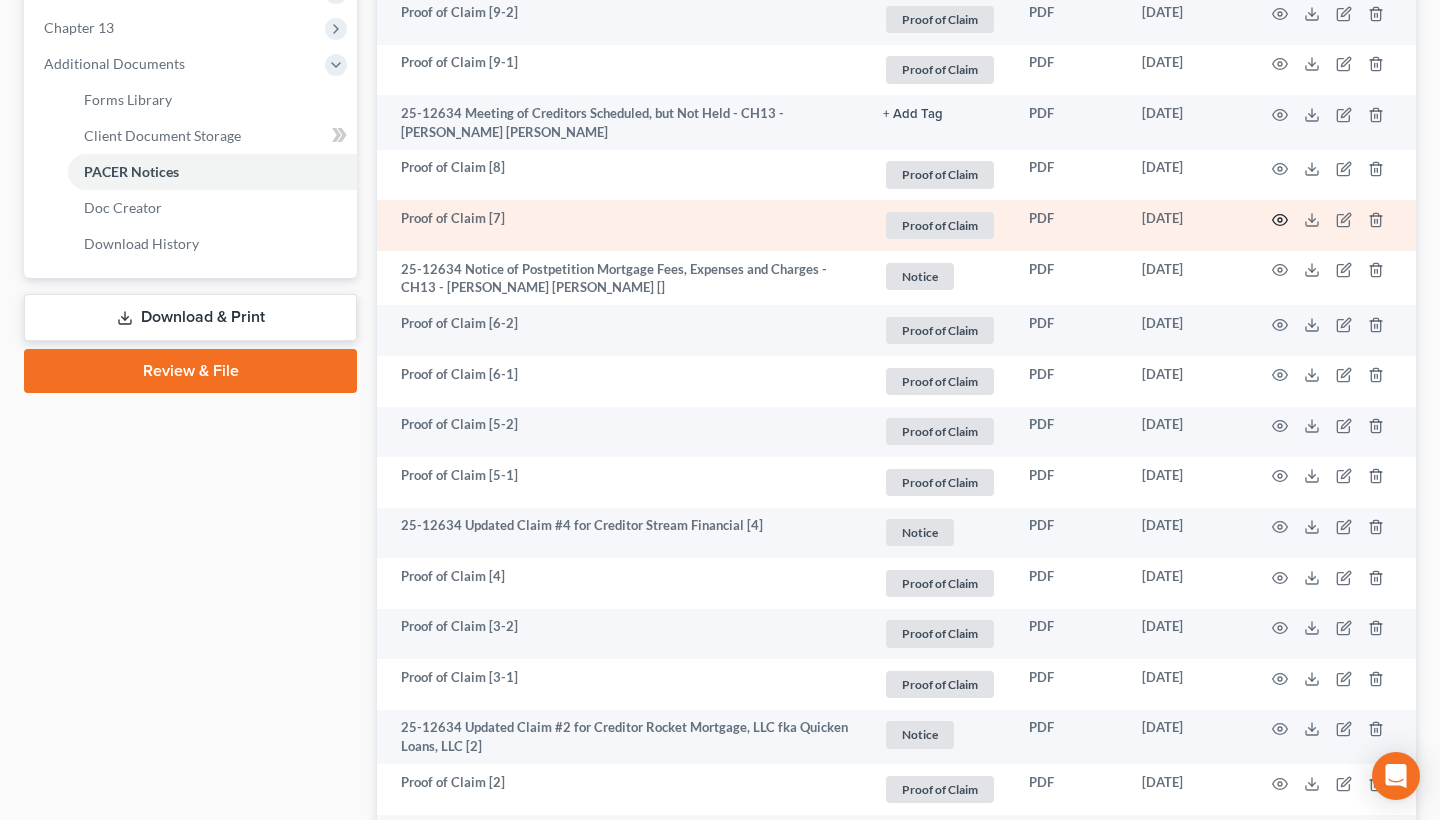click 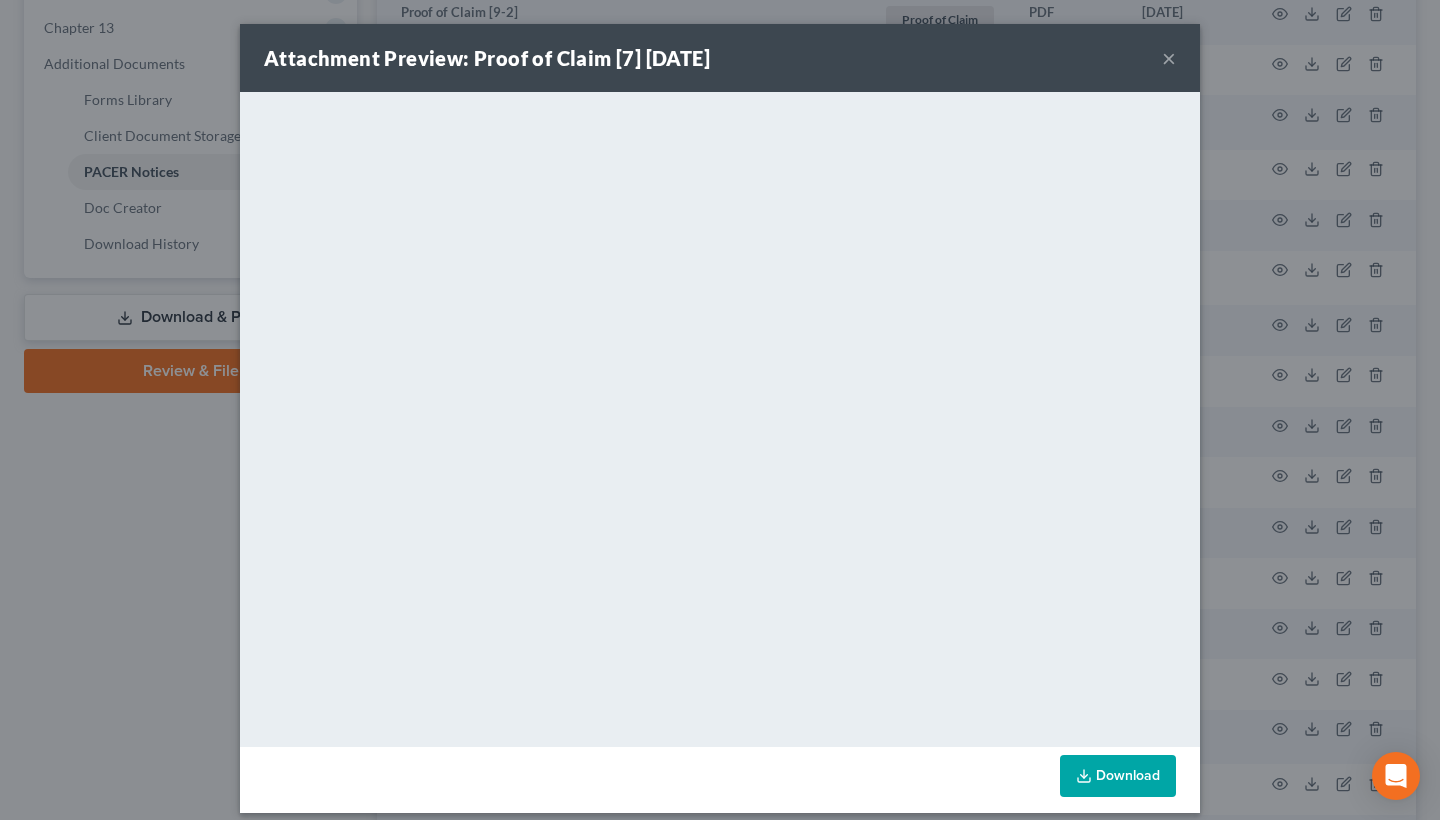 click on "×" at bounding box center (1169, 58) 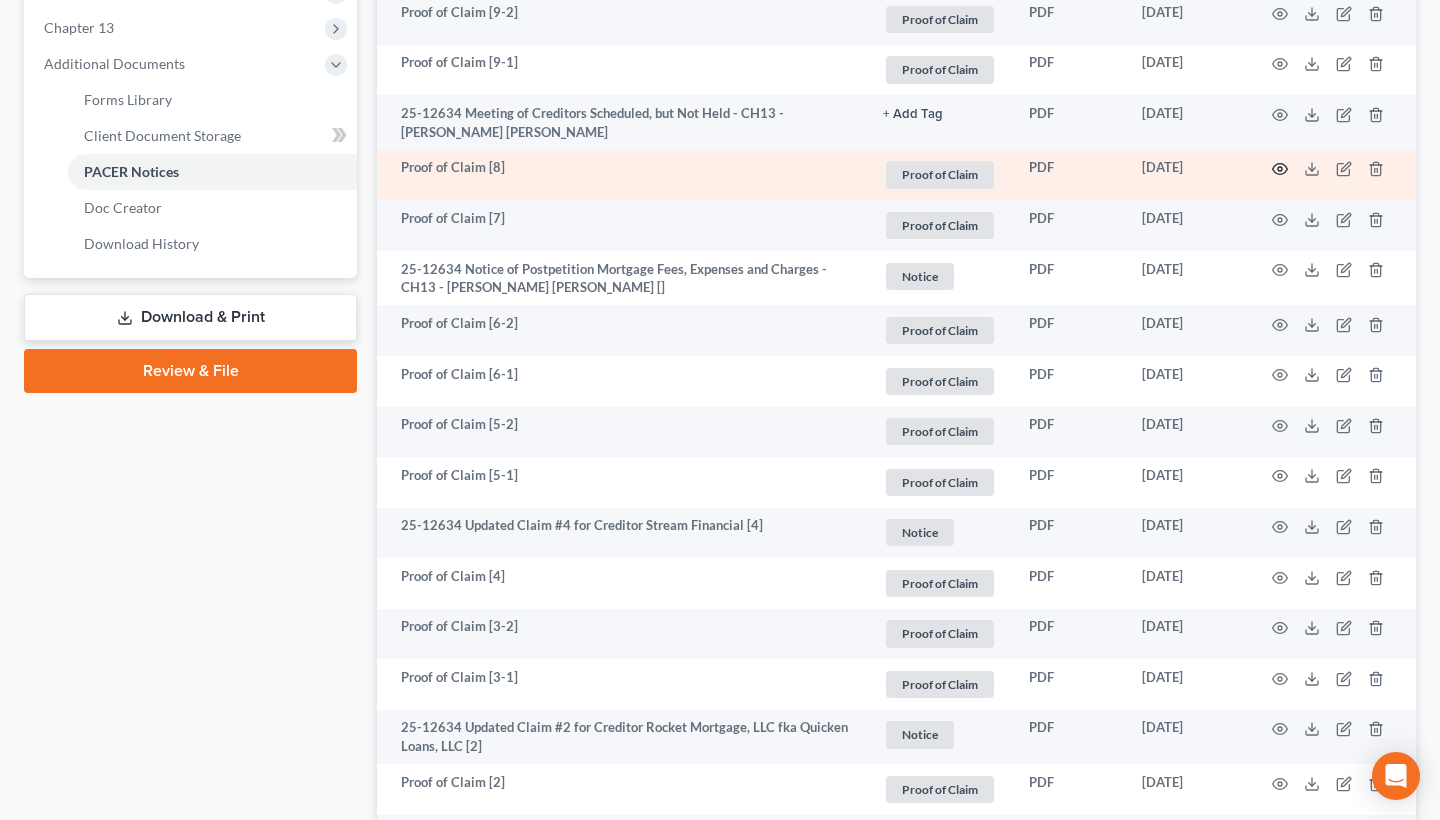 click 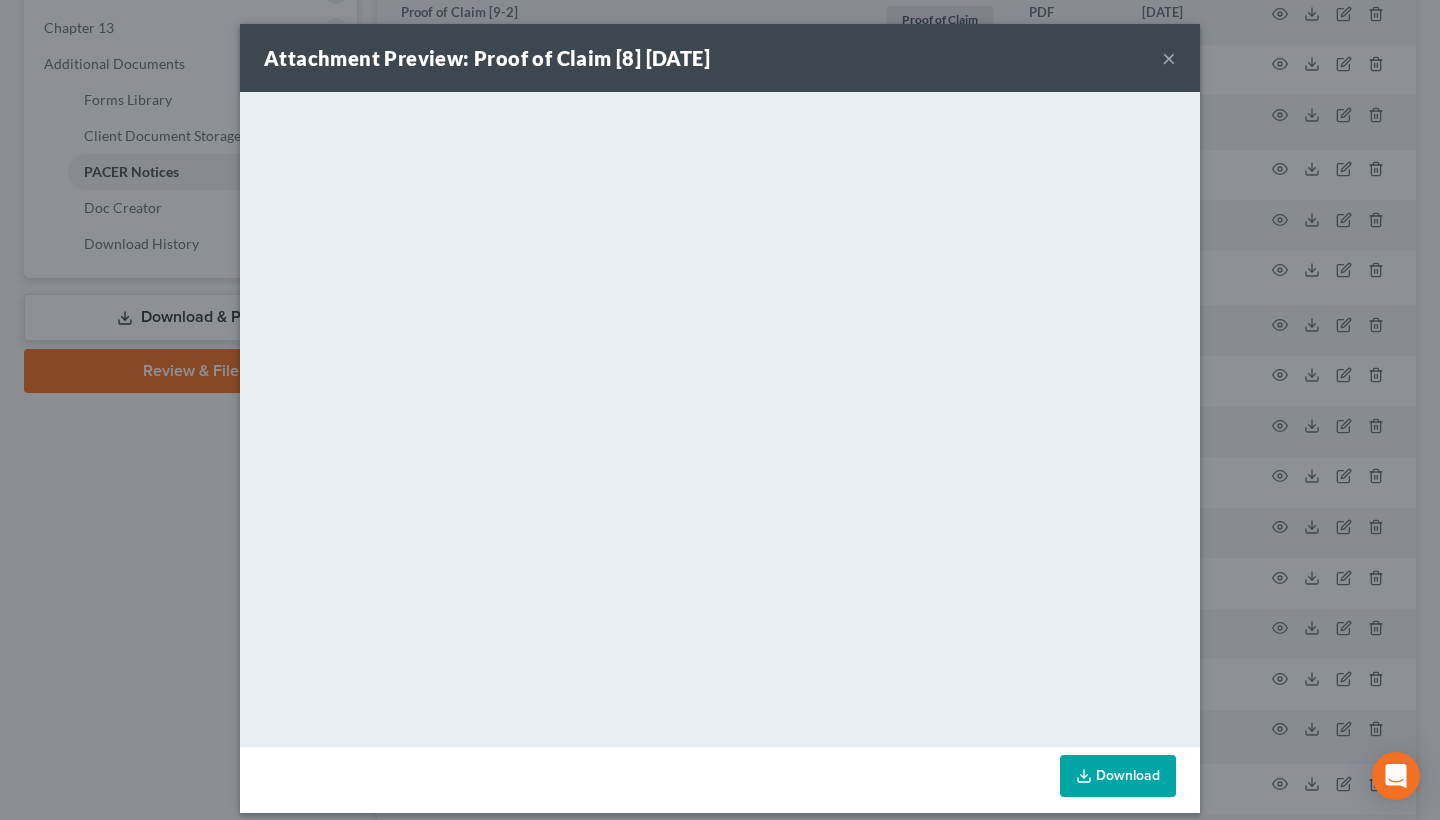 click on "×" at bounding box center [1169, 58] 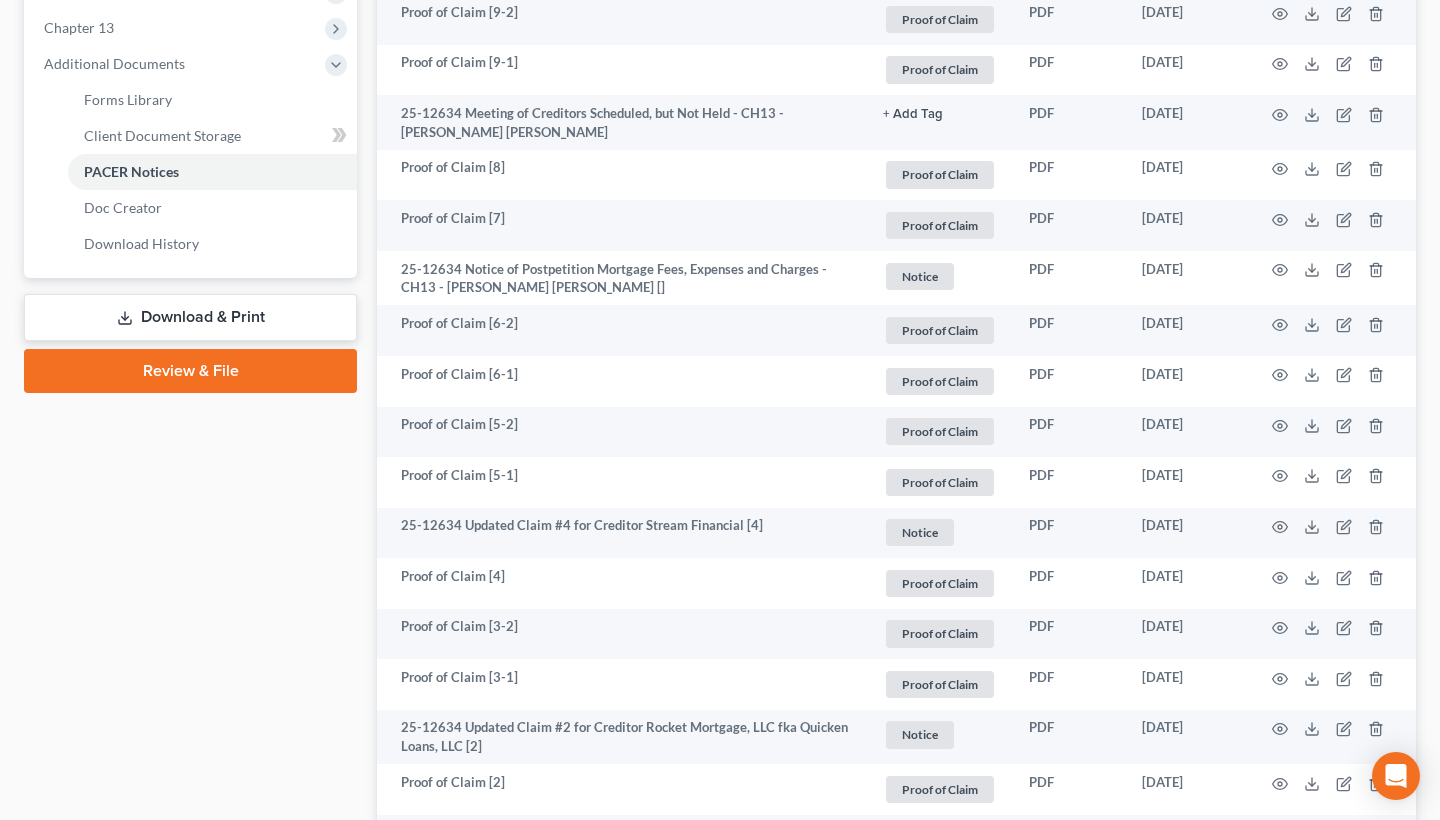 scroll, scrollTop: 151, scrollLeft: 0, axis: vertical 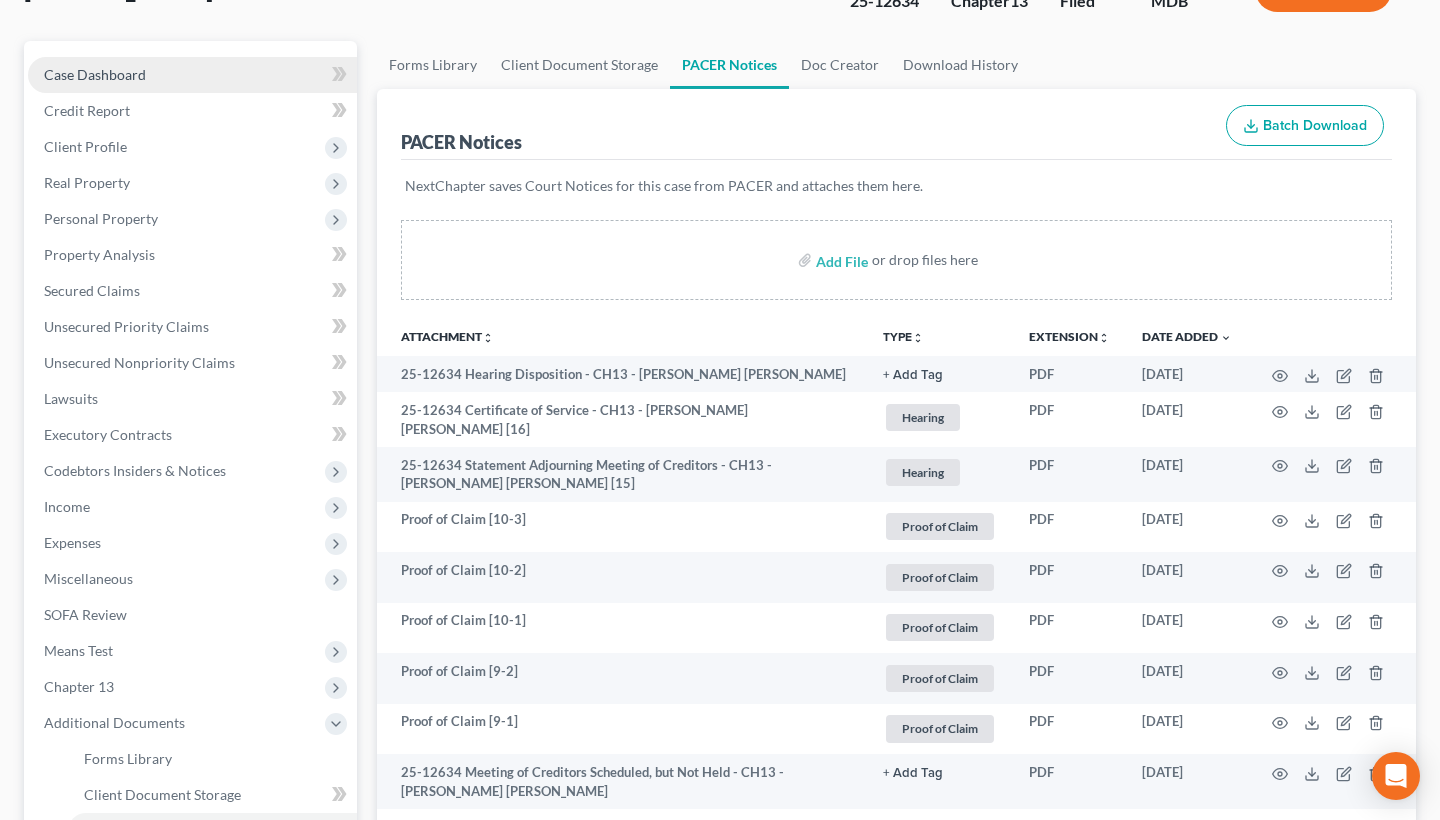 click on "Case Dashboard" at bounding box center (192, 75) 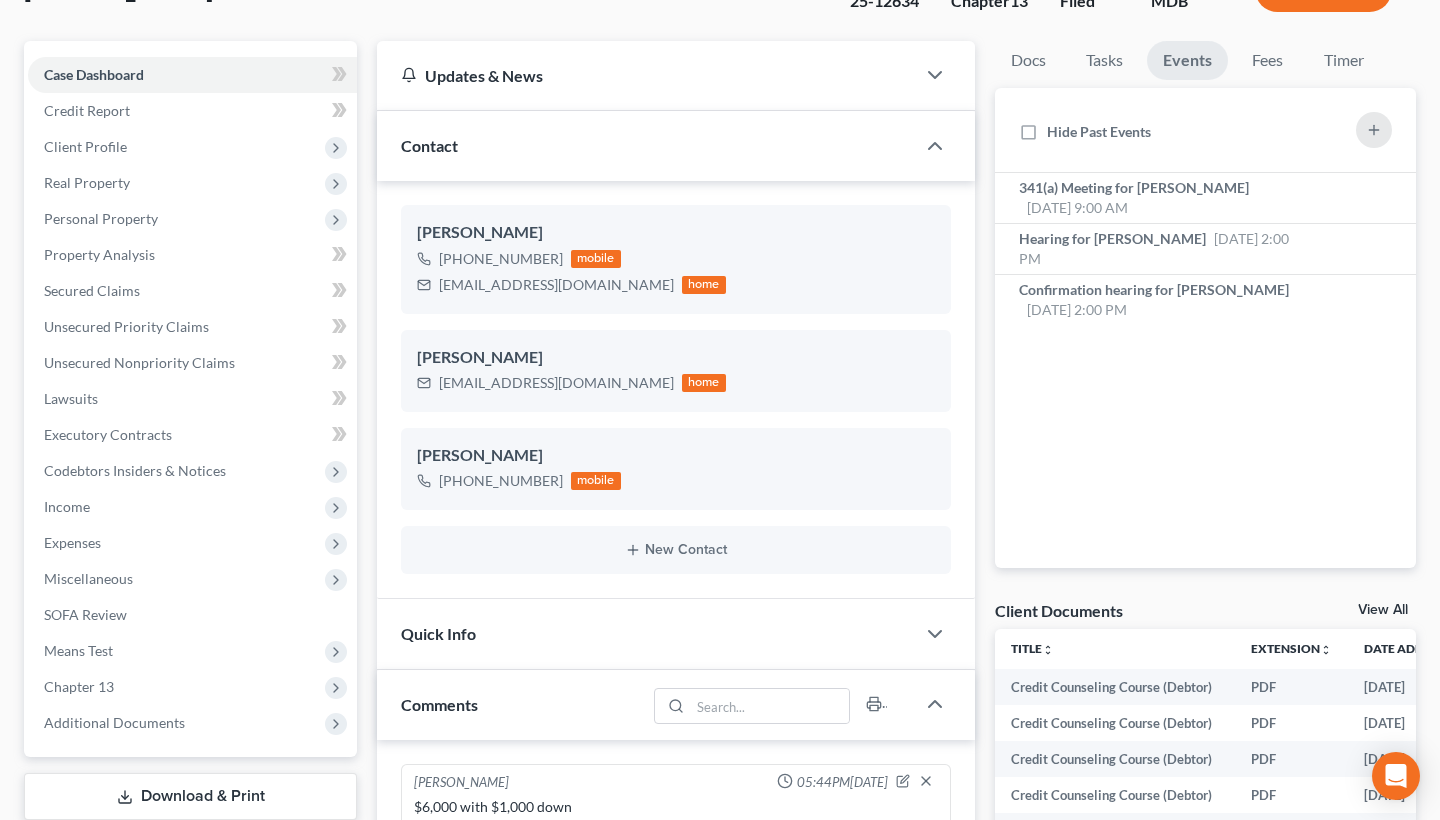 scroll, scrollTop: 0, scrollLeft: 0, axis: both 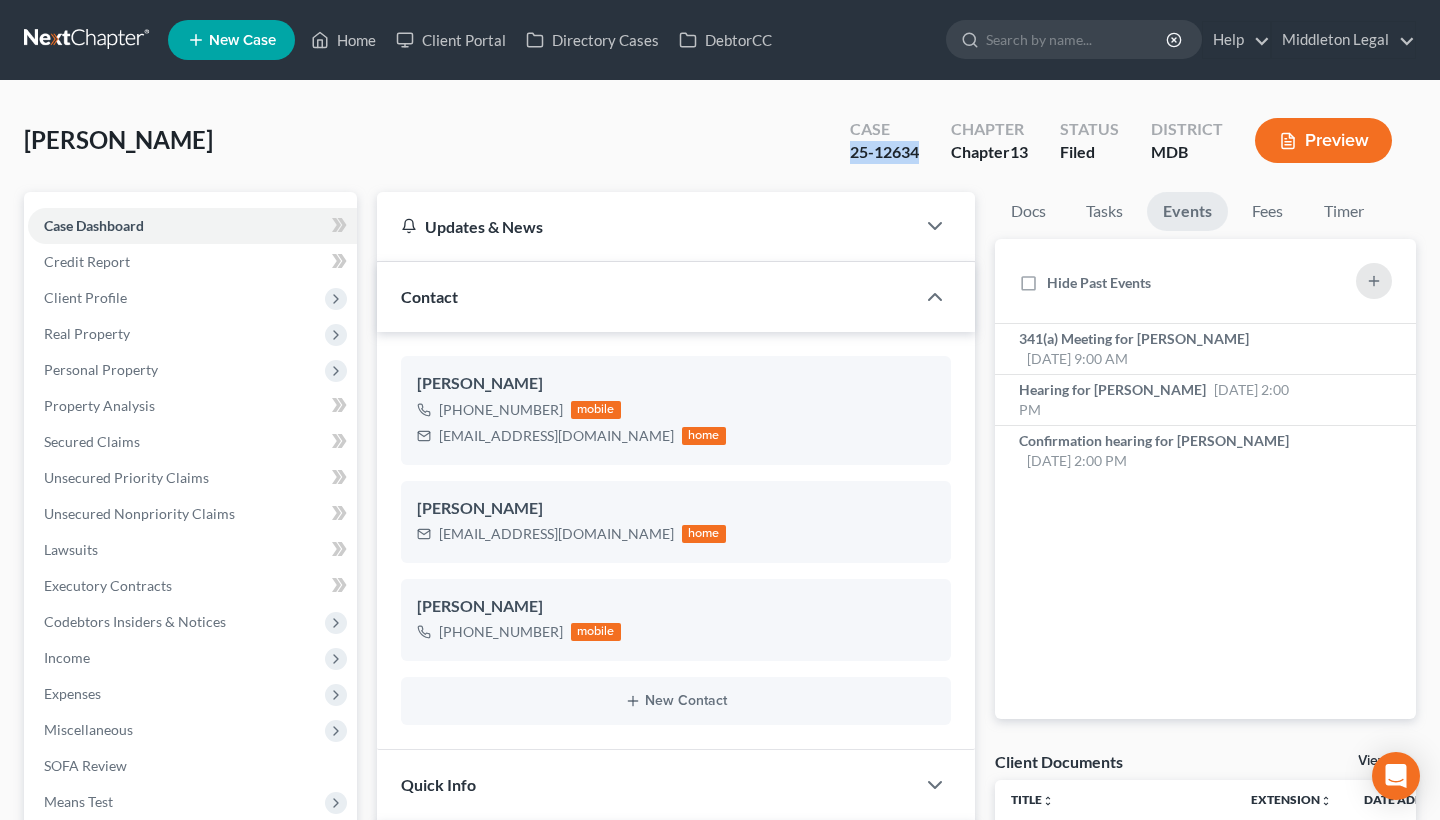 drag, startPoint x: 851, startPoint y: 154, endPoint x: 920, endPoint y: 152, distance: 69.02898 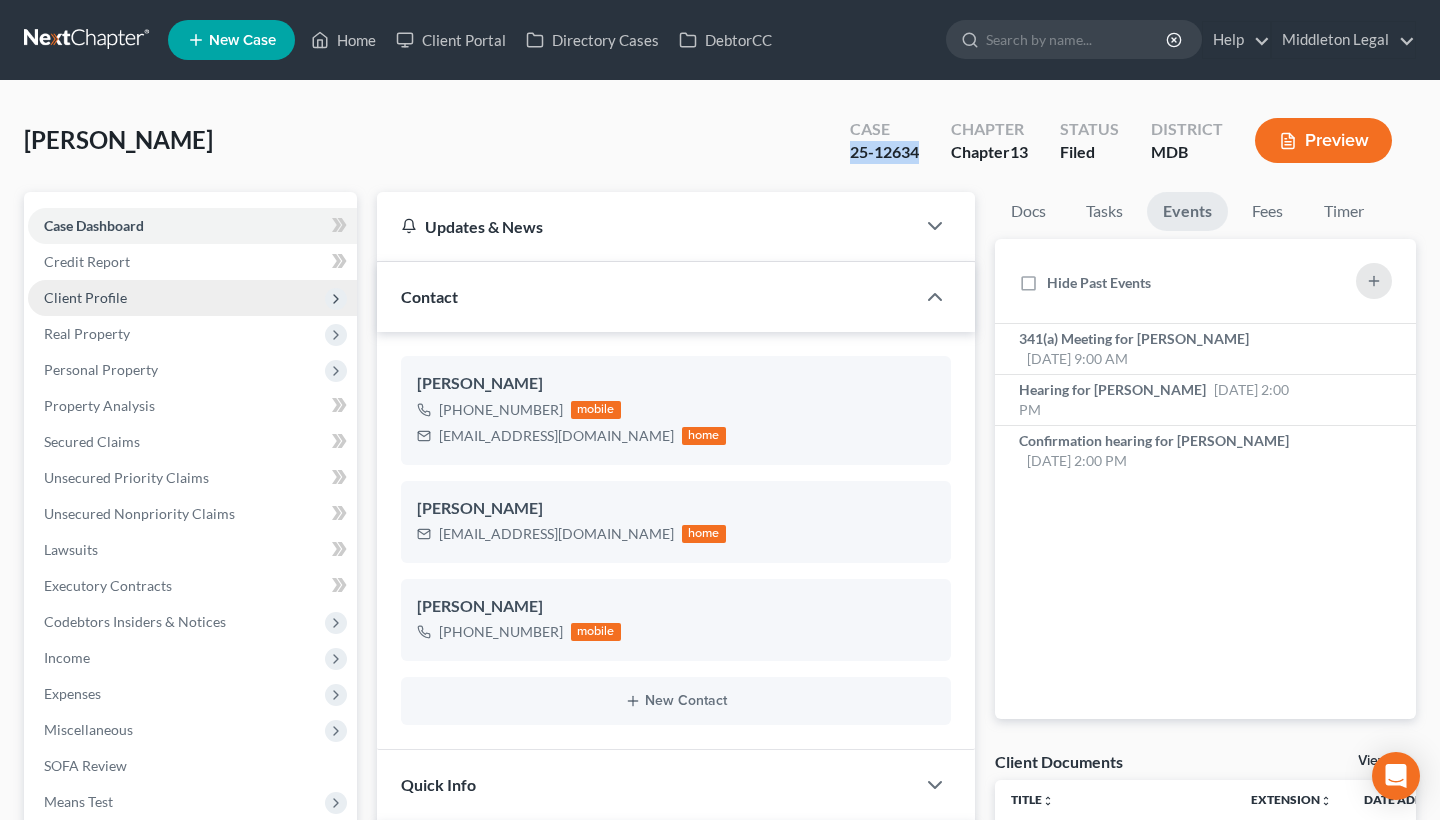 scroll, scrollTop: 373, scrollLeft: 0, axis: vertical 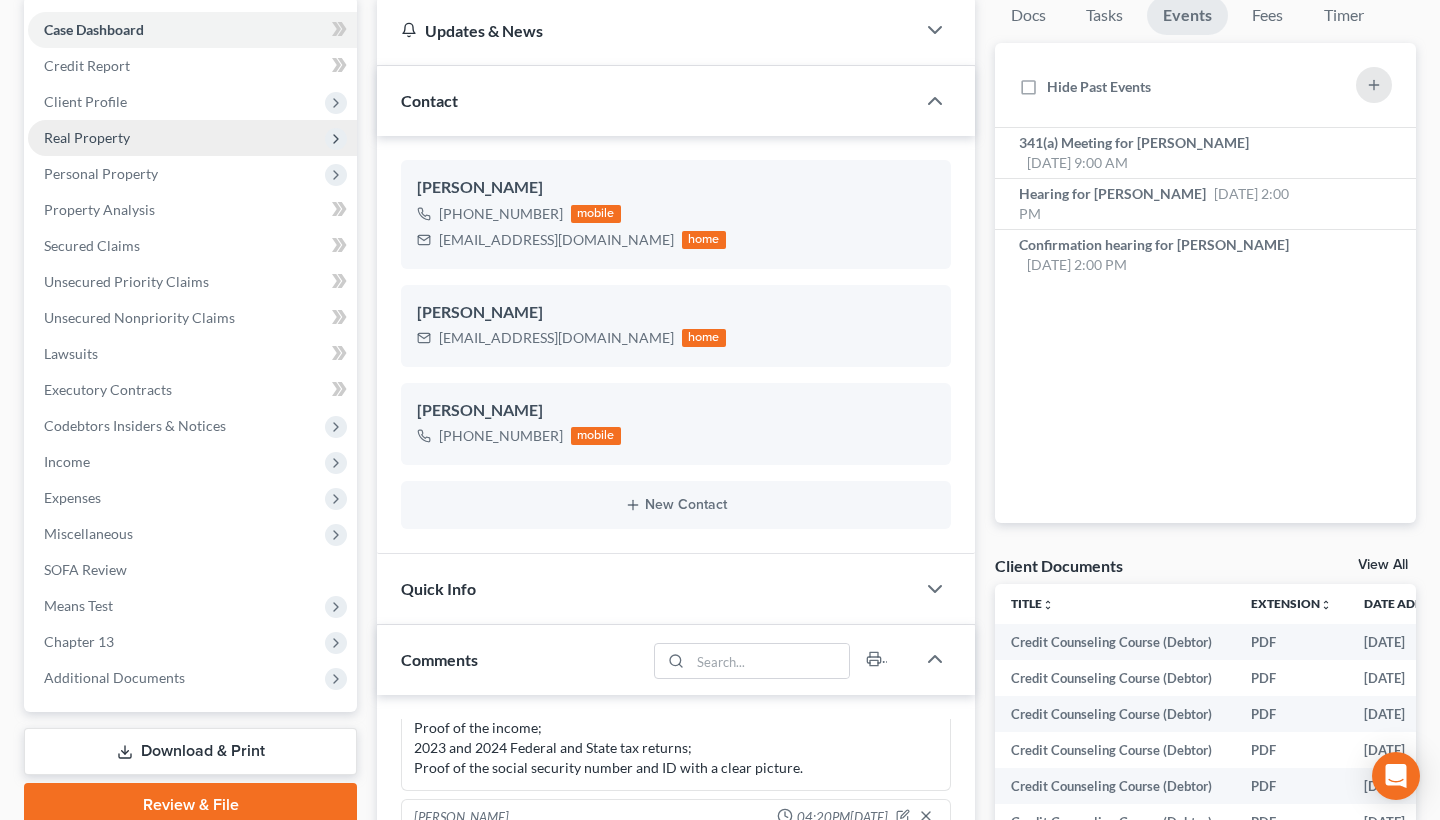 click on "Real Property" at bounding box center (192, 138) 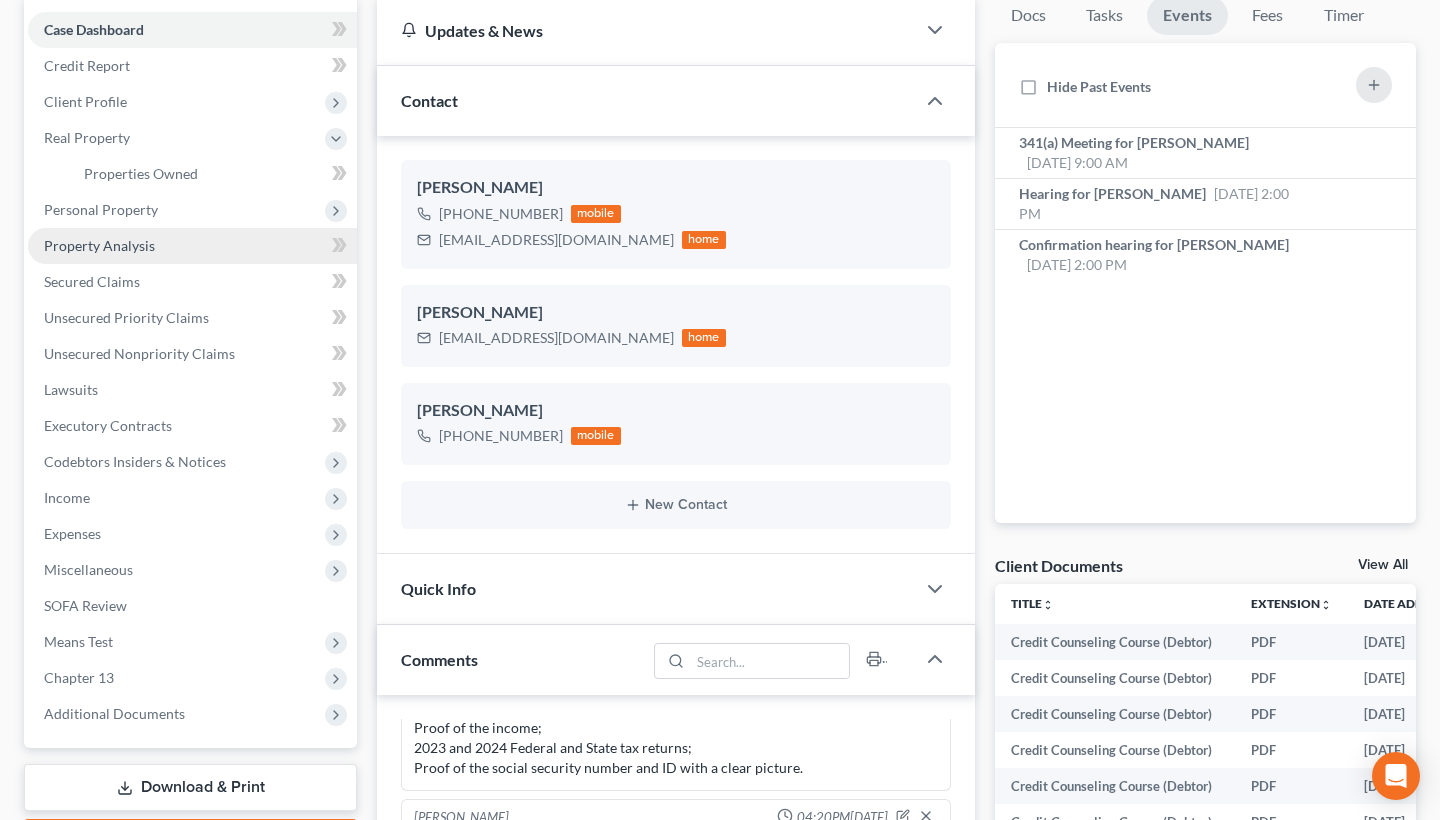 click on "Property Analysis" at bounding box center [192, 246] 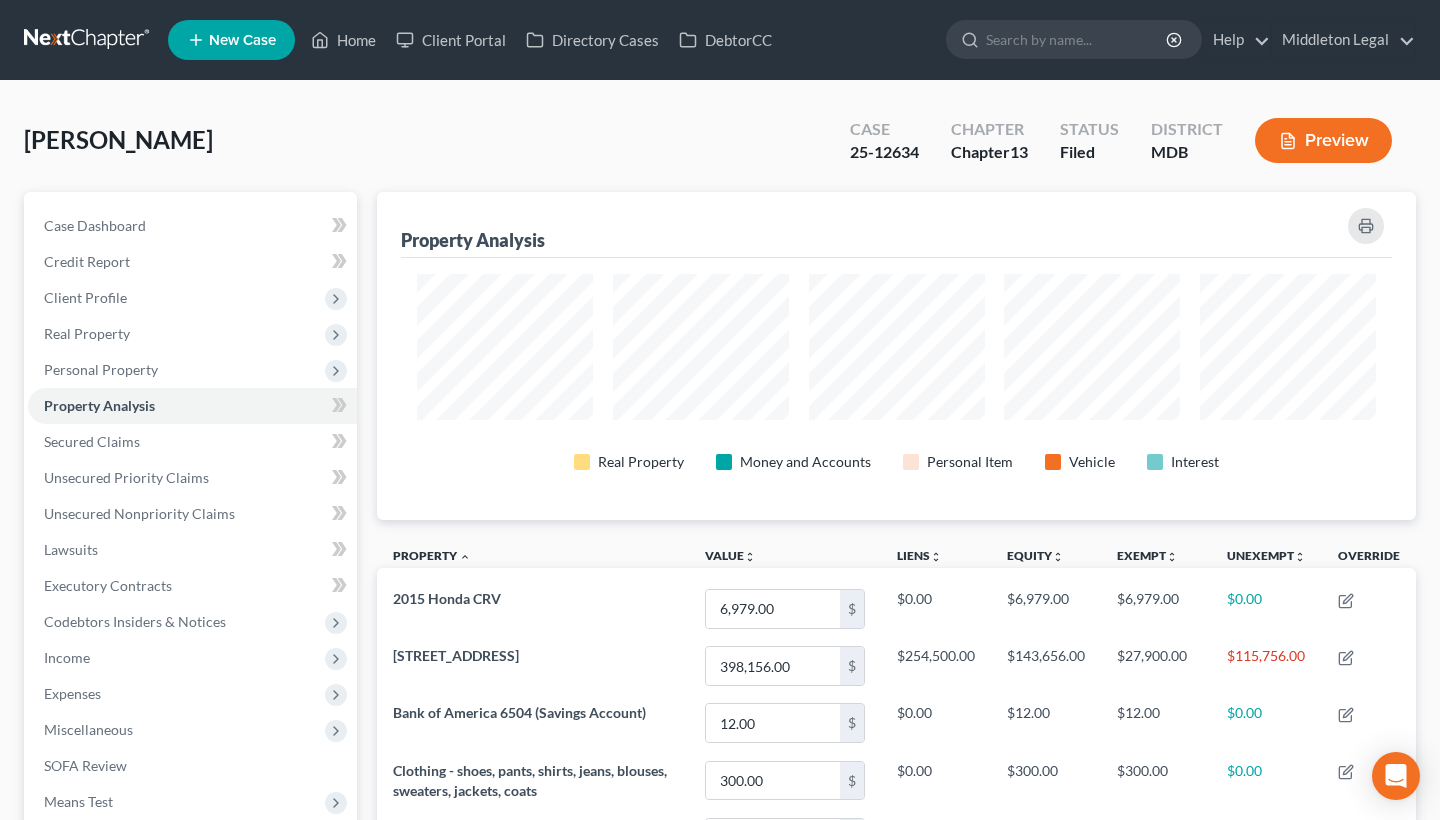 scroll, scrollTop: 405, scrollLeft: 0, axis: vertical 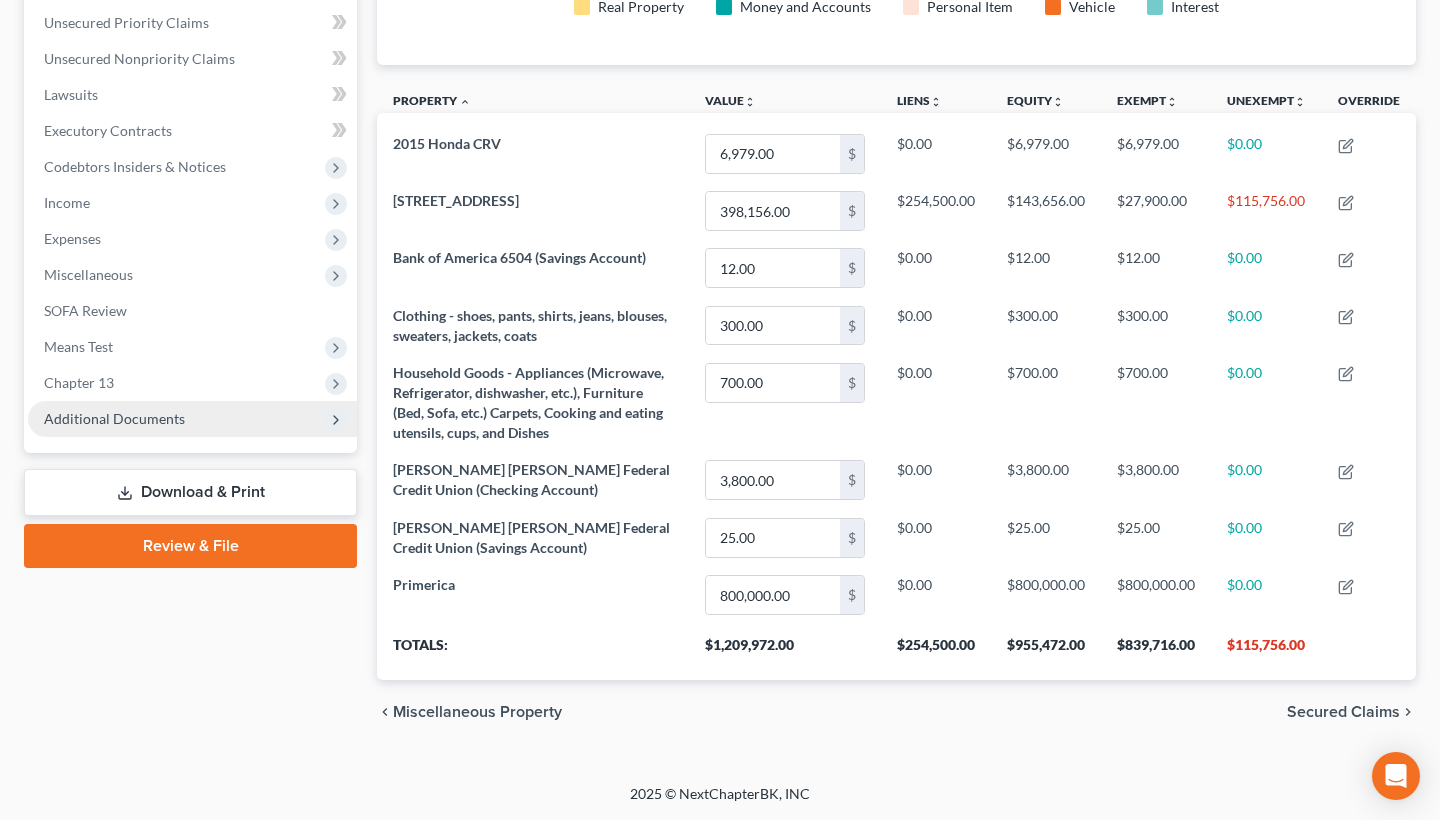 click on "Additional Documents" at bounding box center [114, 418] 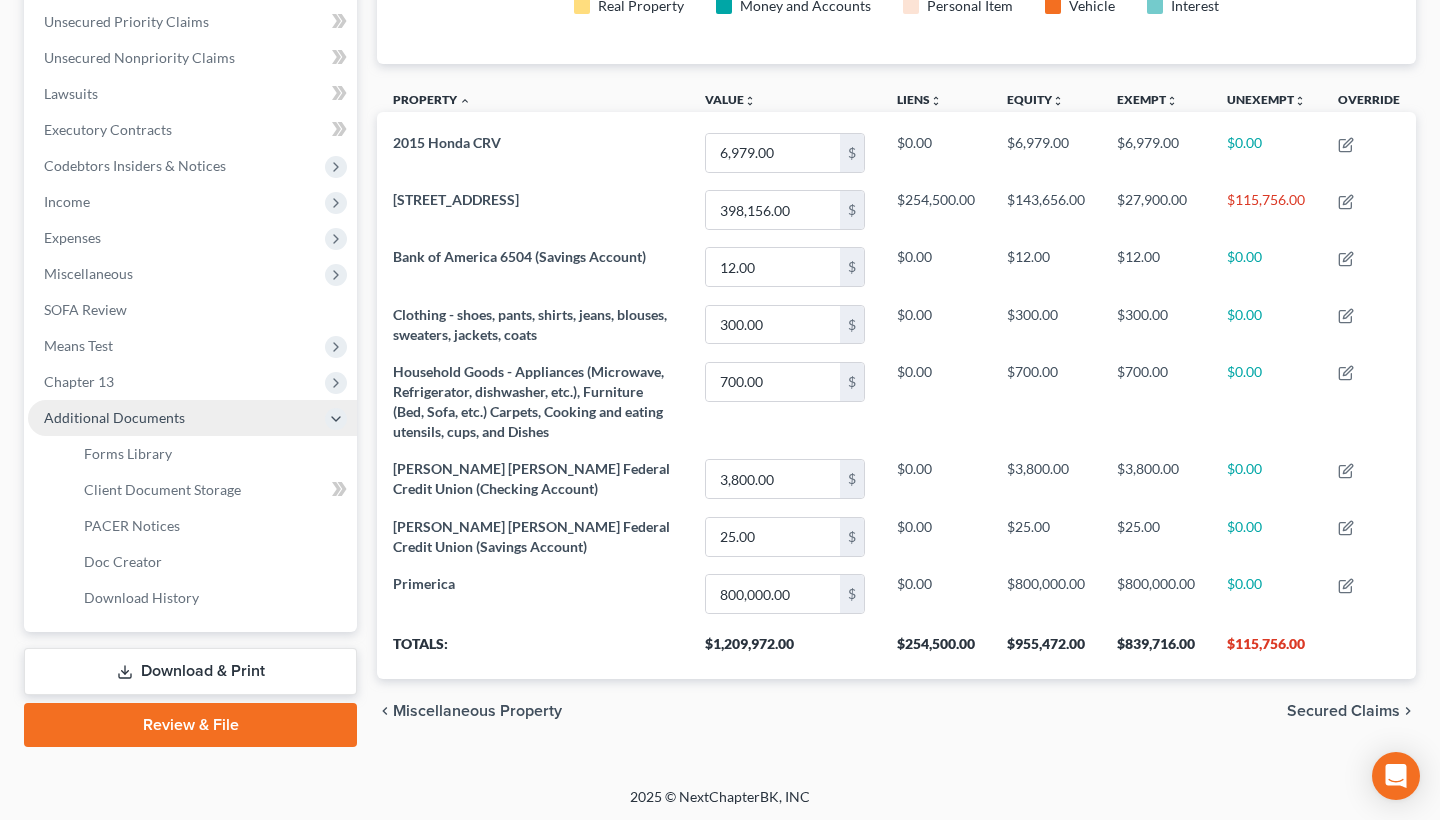 scroll, scrollTop: 455, scrollLeft: 0, axis: vertical 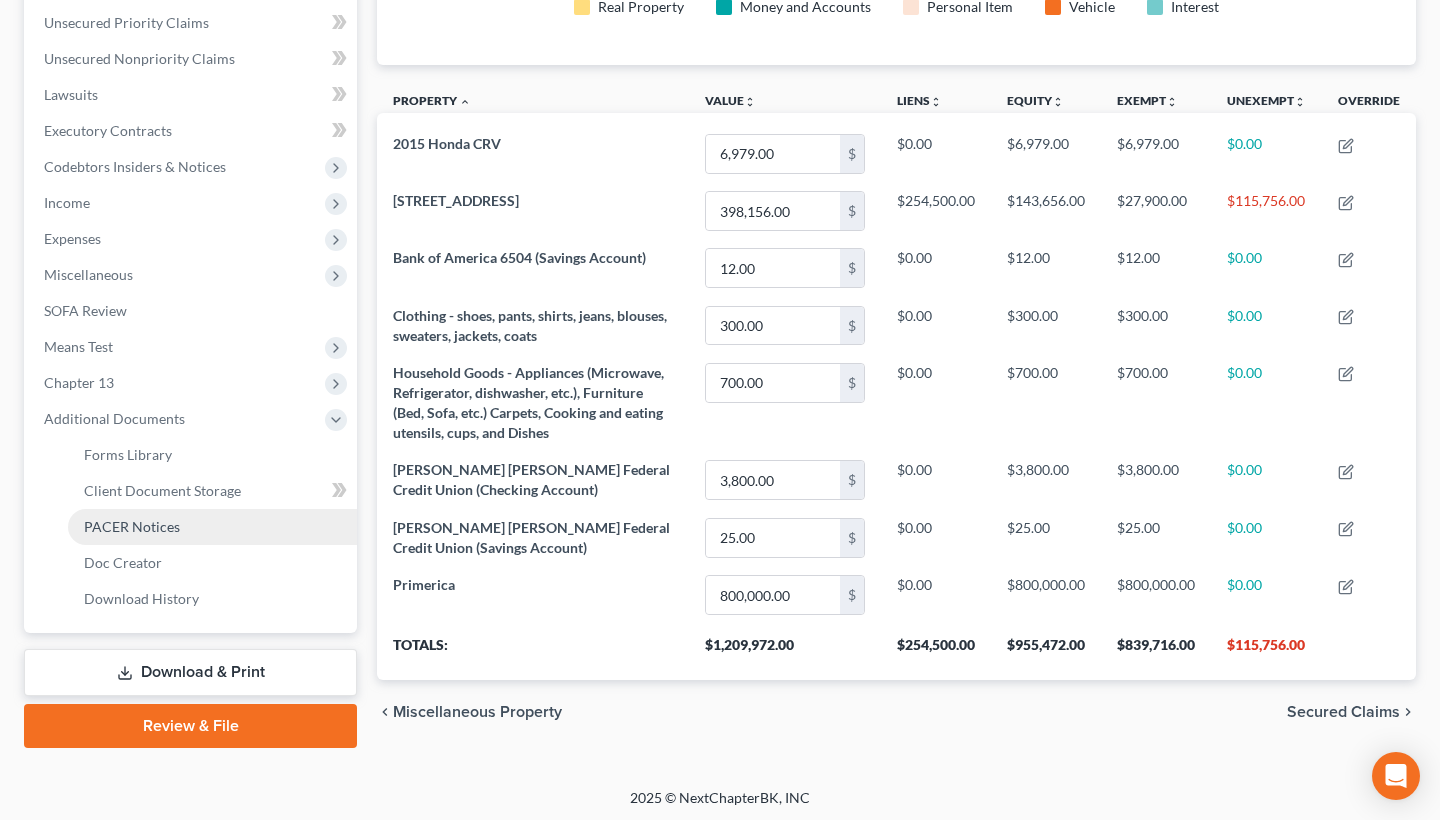 click on "PACER Notices" at bounding box center [212, 527] 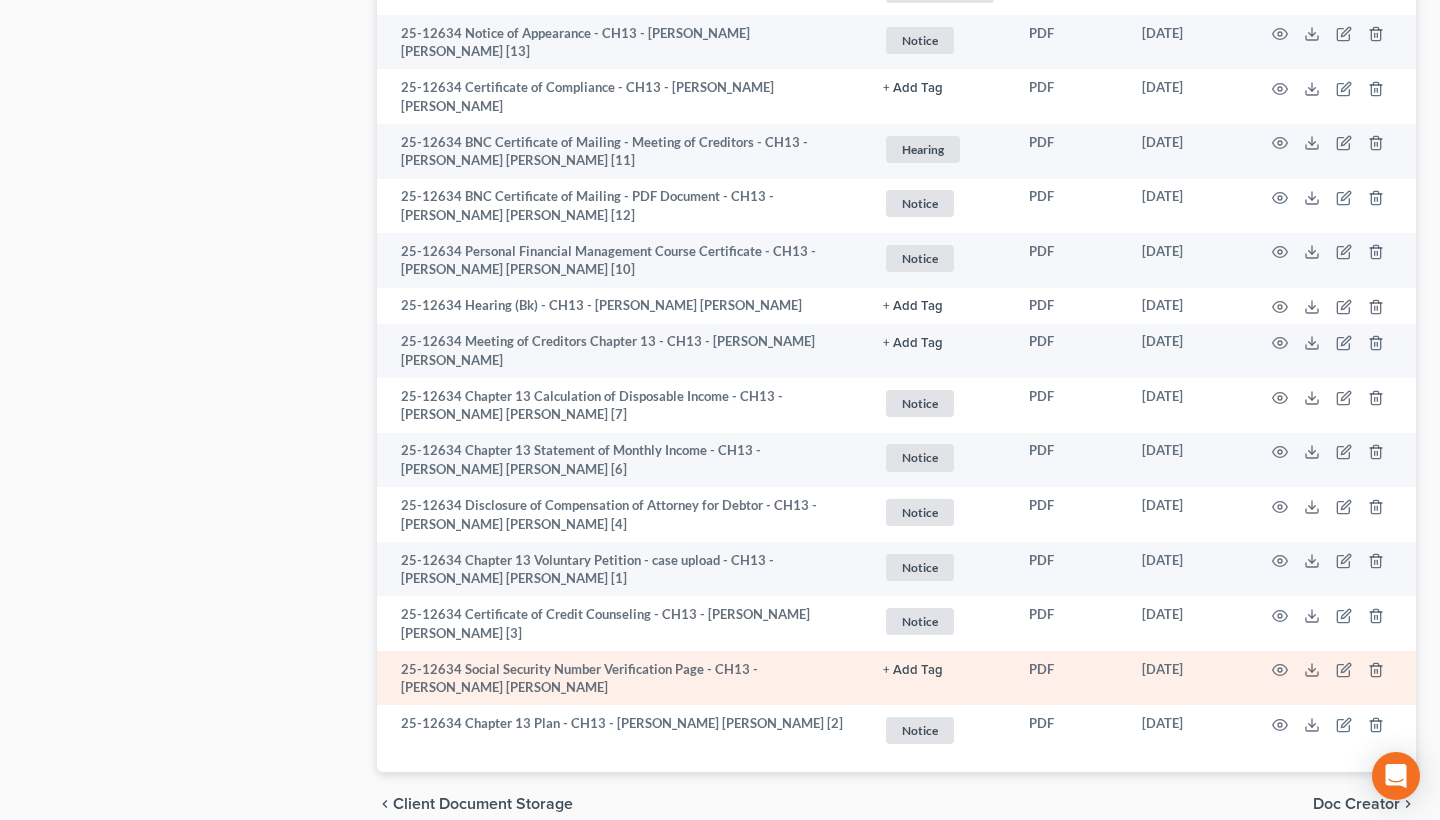 scroll, scrollTop: 1738, scrollLeft: 0, axis: vertical 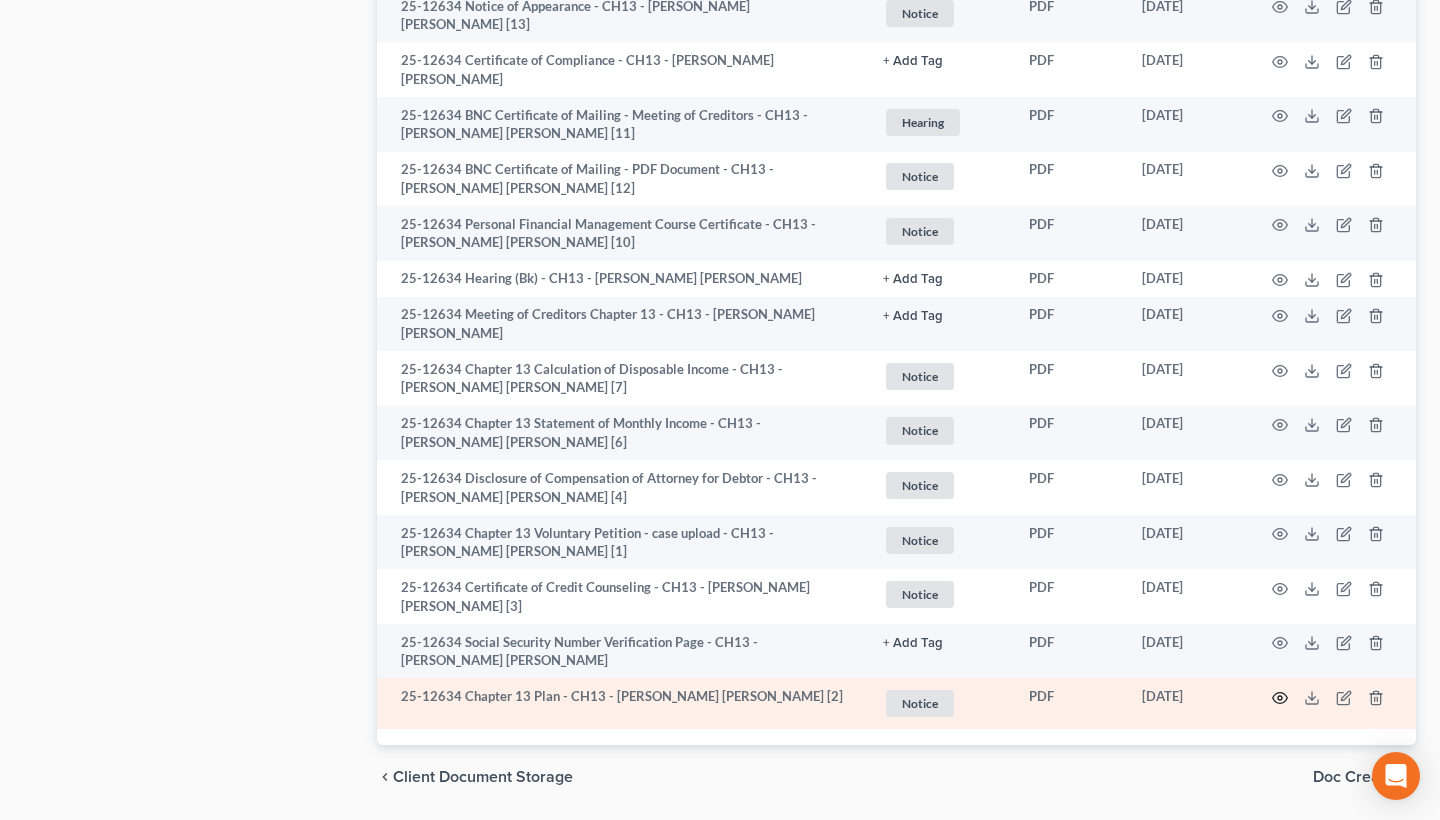 click 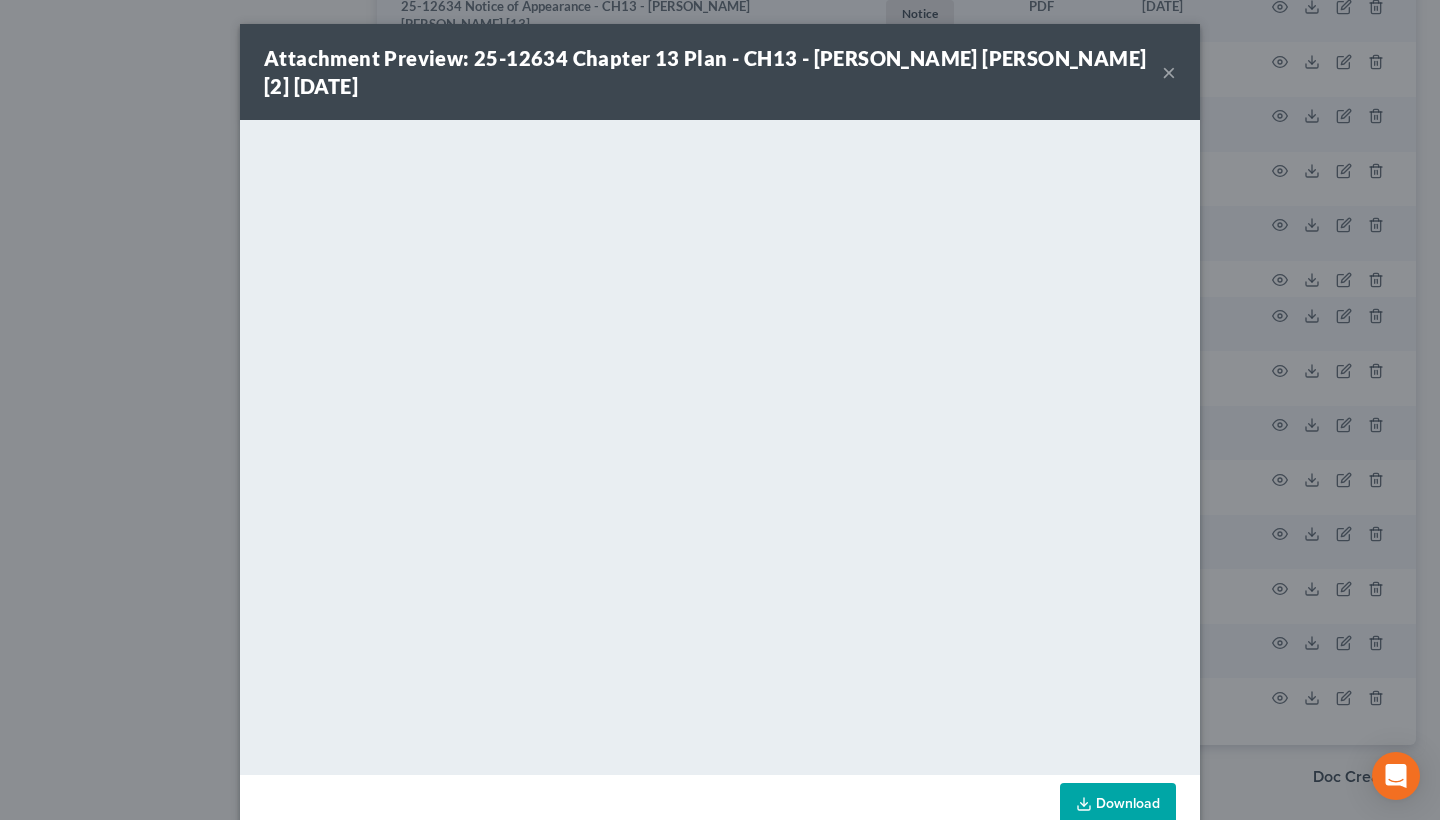 click on "×" at bounding box center (1169, 72) 